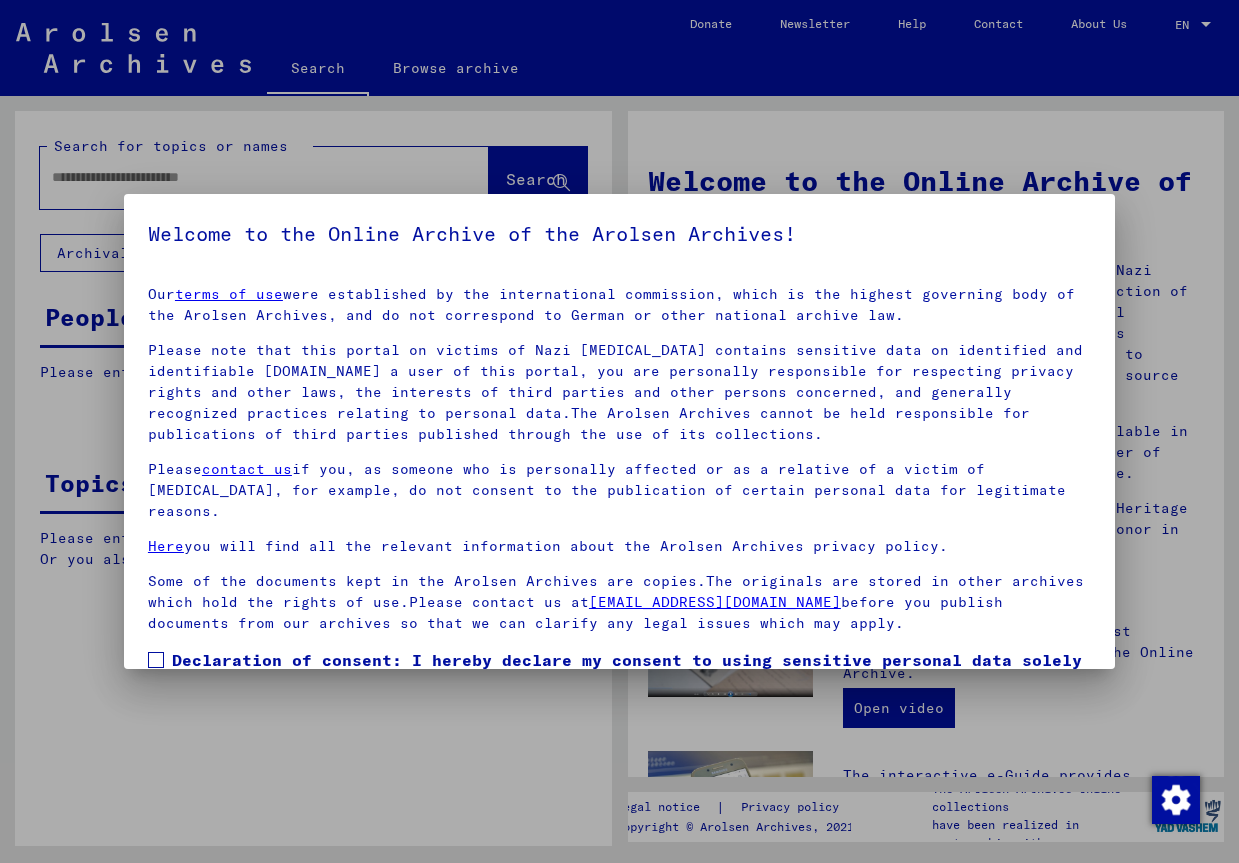 scroll, scrollTop: 0, scrollLeft: 0, axis: both 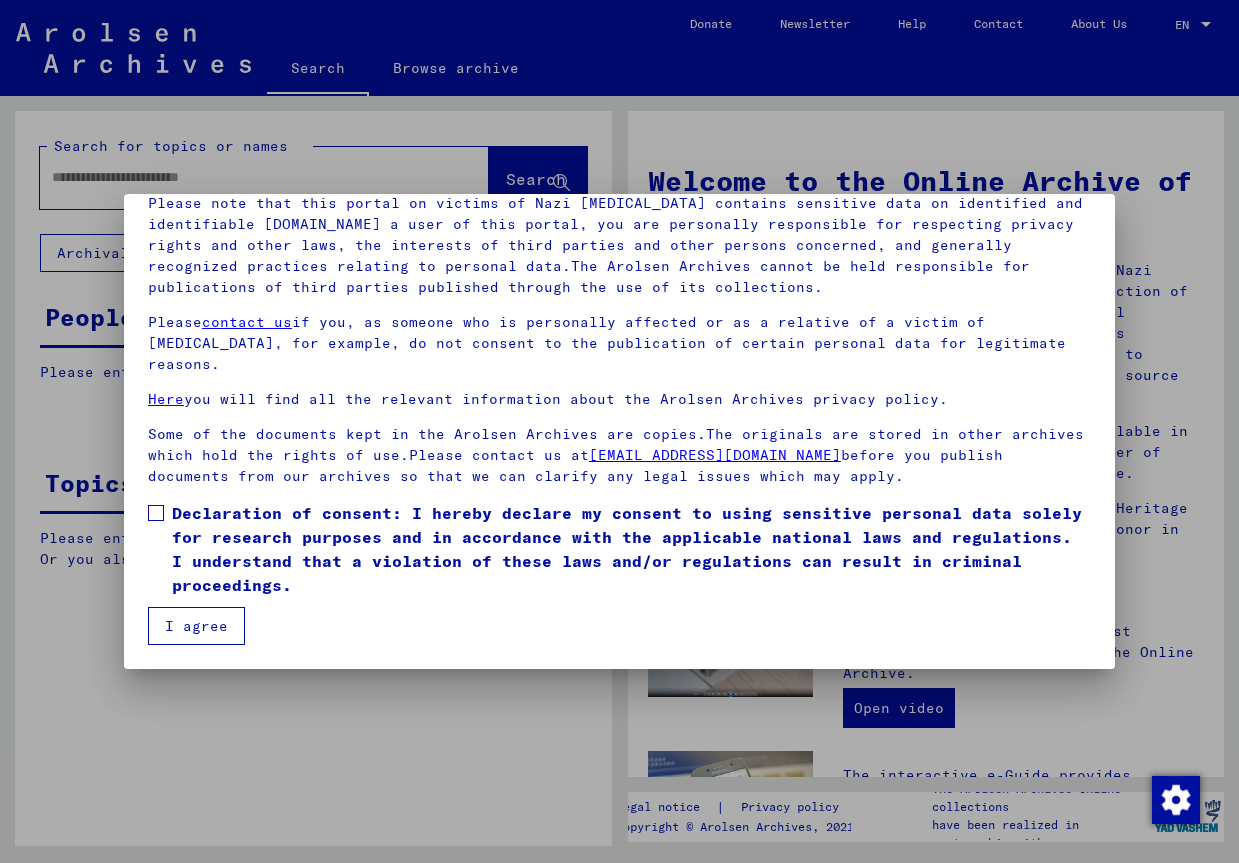 drag, startPoint x: 153, startPoint y: 510, endPoint x: 141, endPoint y: 524, distance: 18.439089 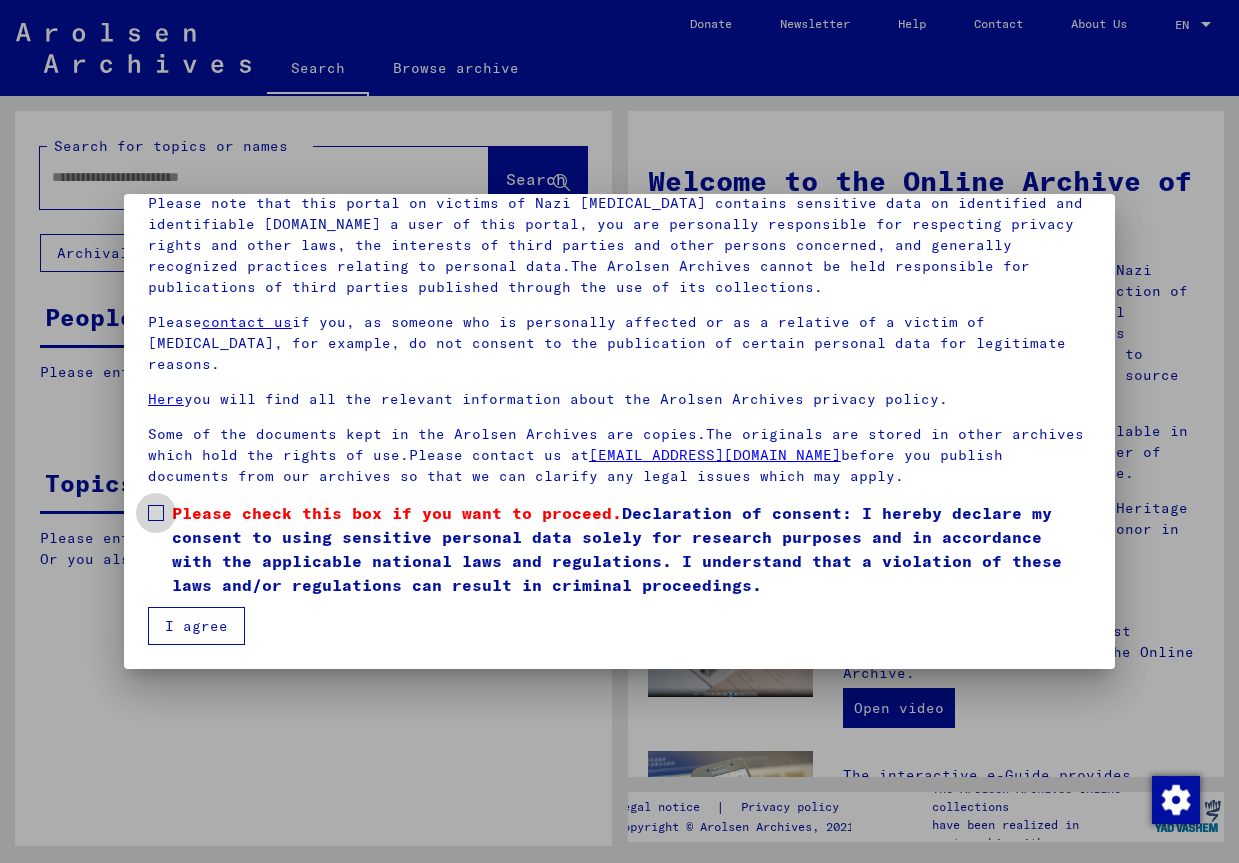 drag, startPoint x: 153, startPoint y: 514, endPoint x: 168, endPoint y: 562, distance: 50.289165 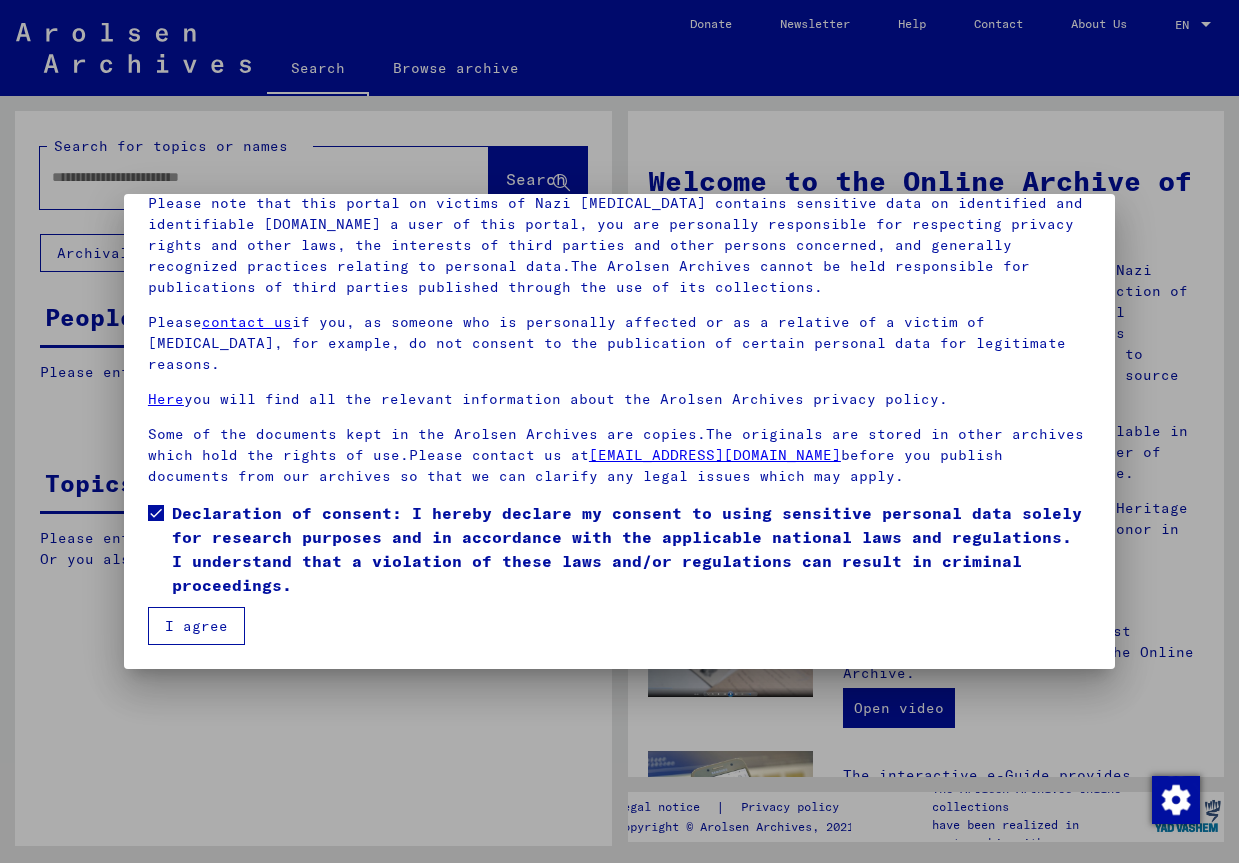 drag, startPoint x: 196, startPoint y: 614, endPoint x: 195, endPoint y: 628, distance: 14.035668 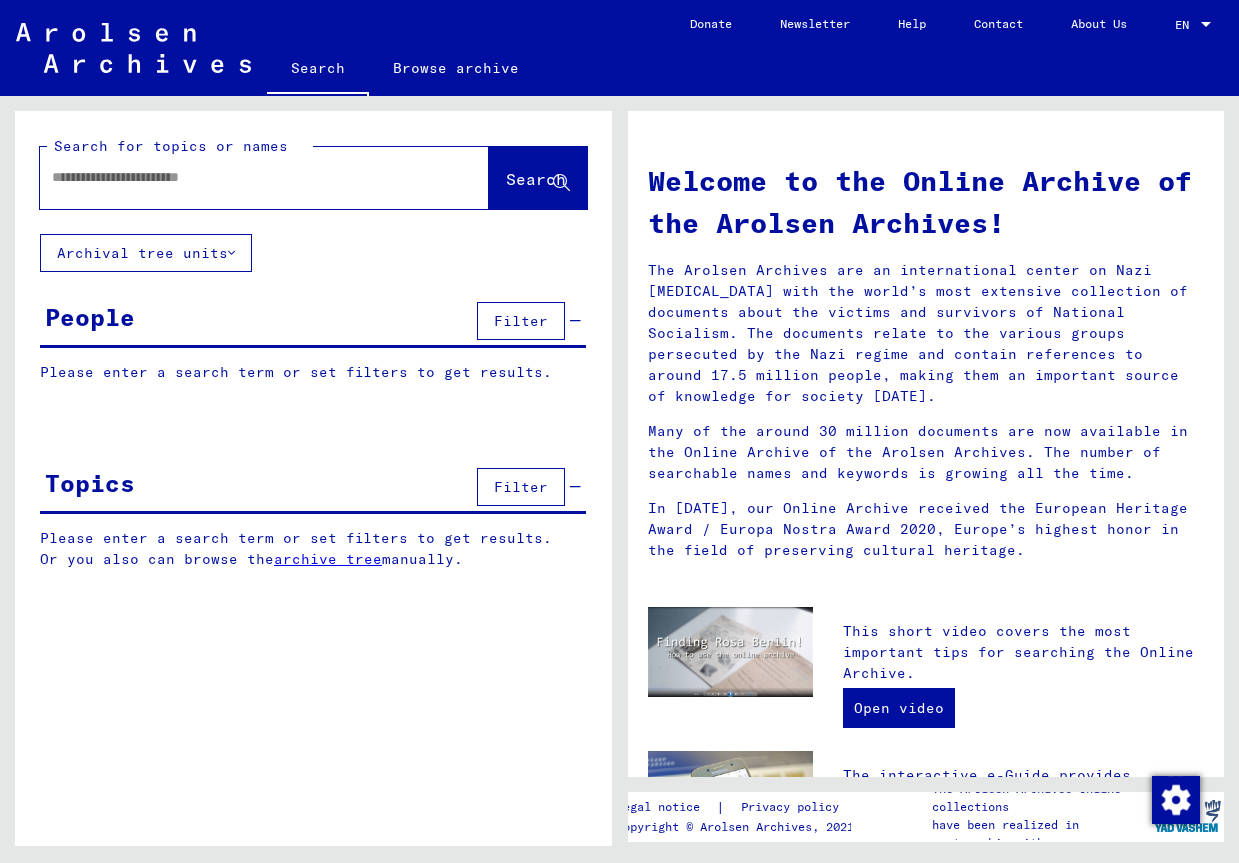 click at bounding box center (240, 177) 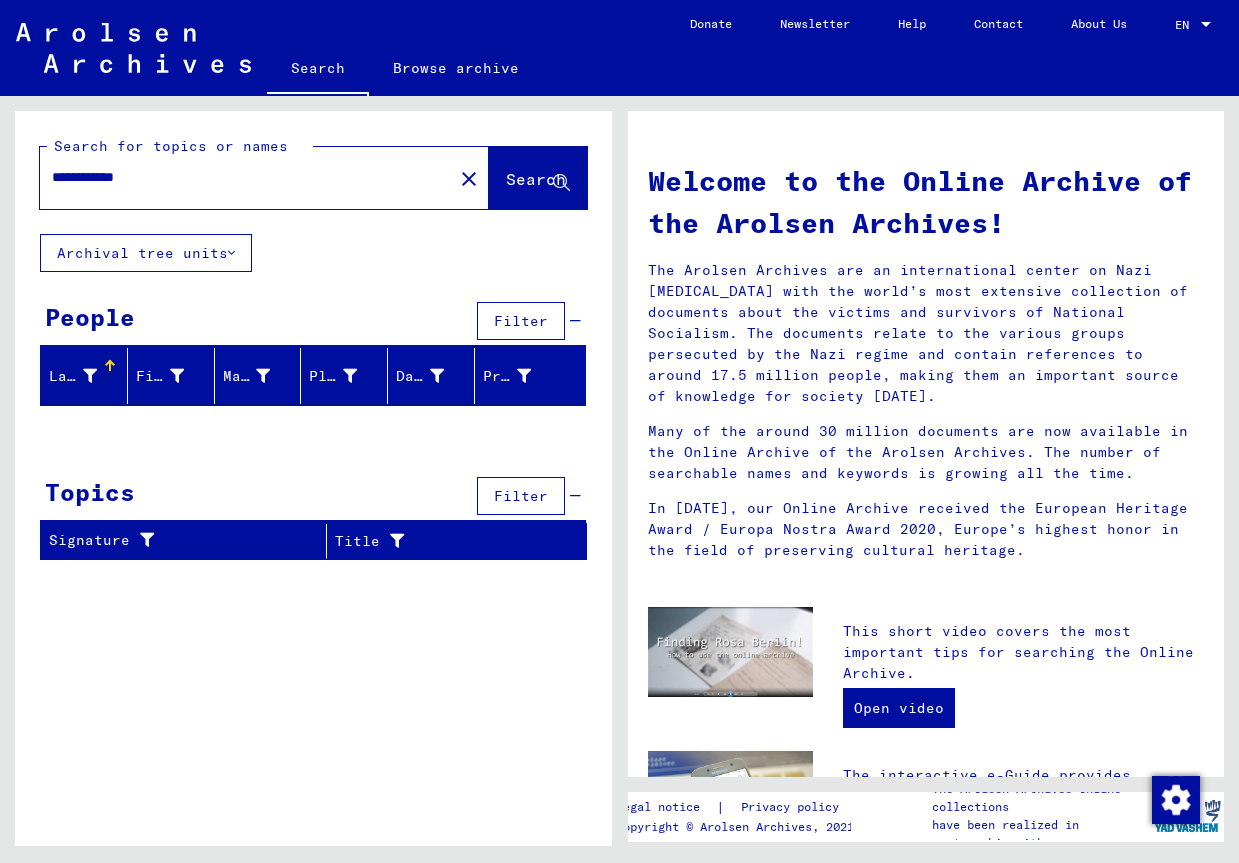 drag, startPoint x: 174, startPoint y: 177, endPoint x: -9, endPoint y: 177, distance: 183 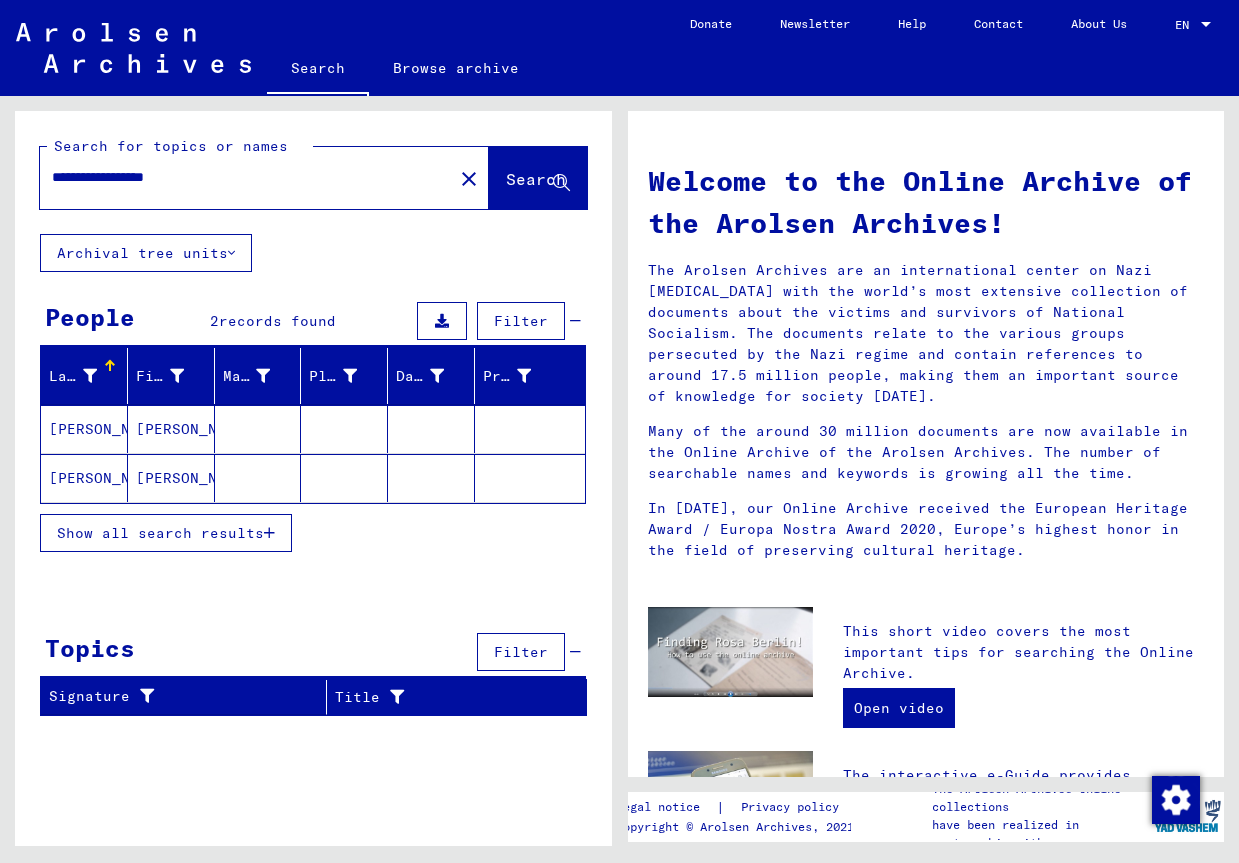 click on "[PERSON_NAME]" at bounding box center [84, 478] 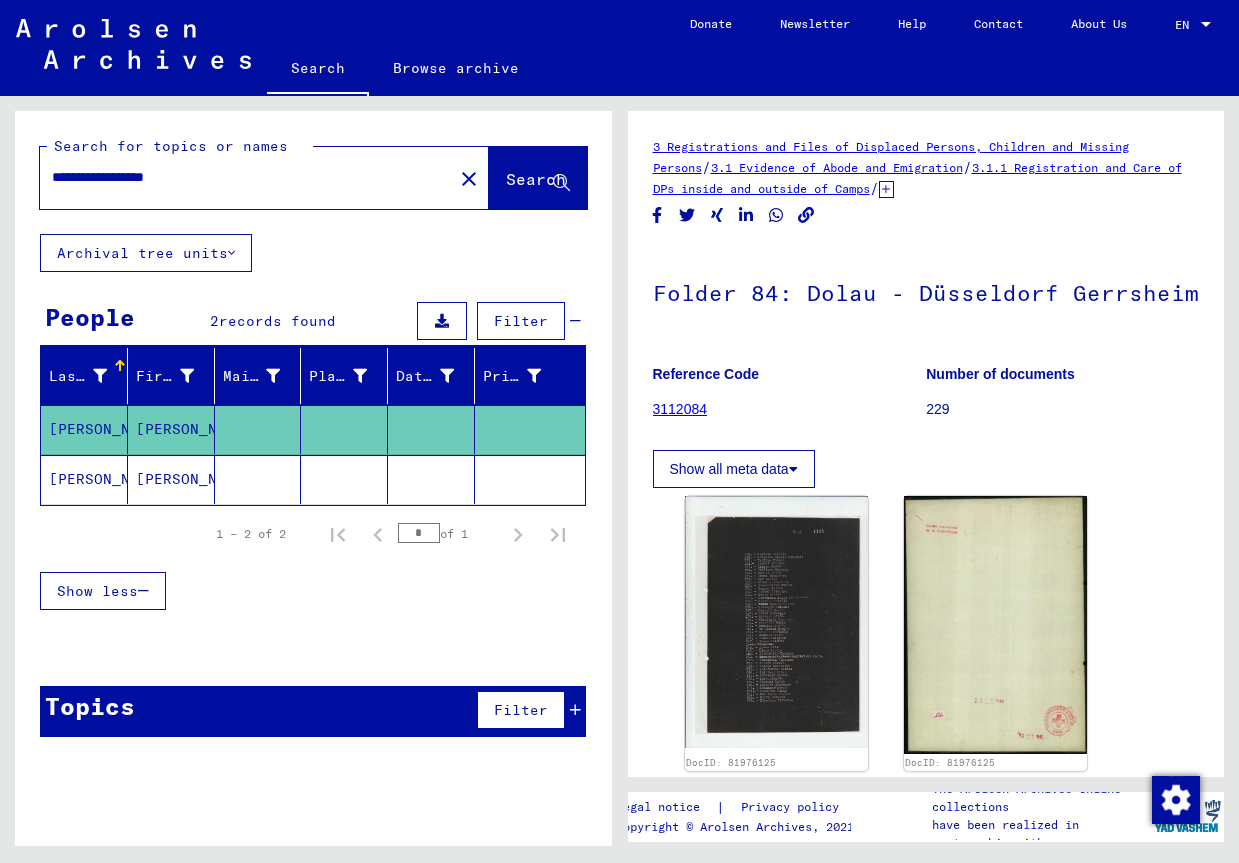 scroll, scrollTop: 0, scrollLeft: 0, axis: both 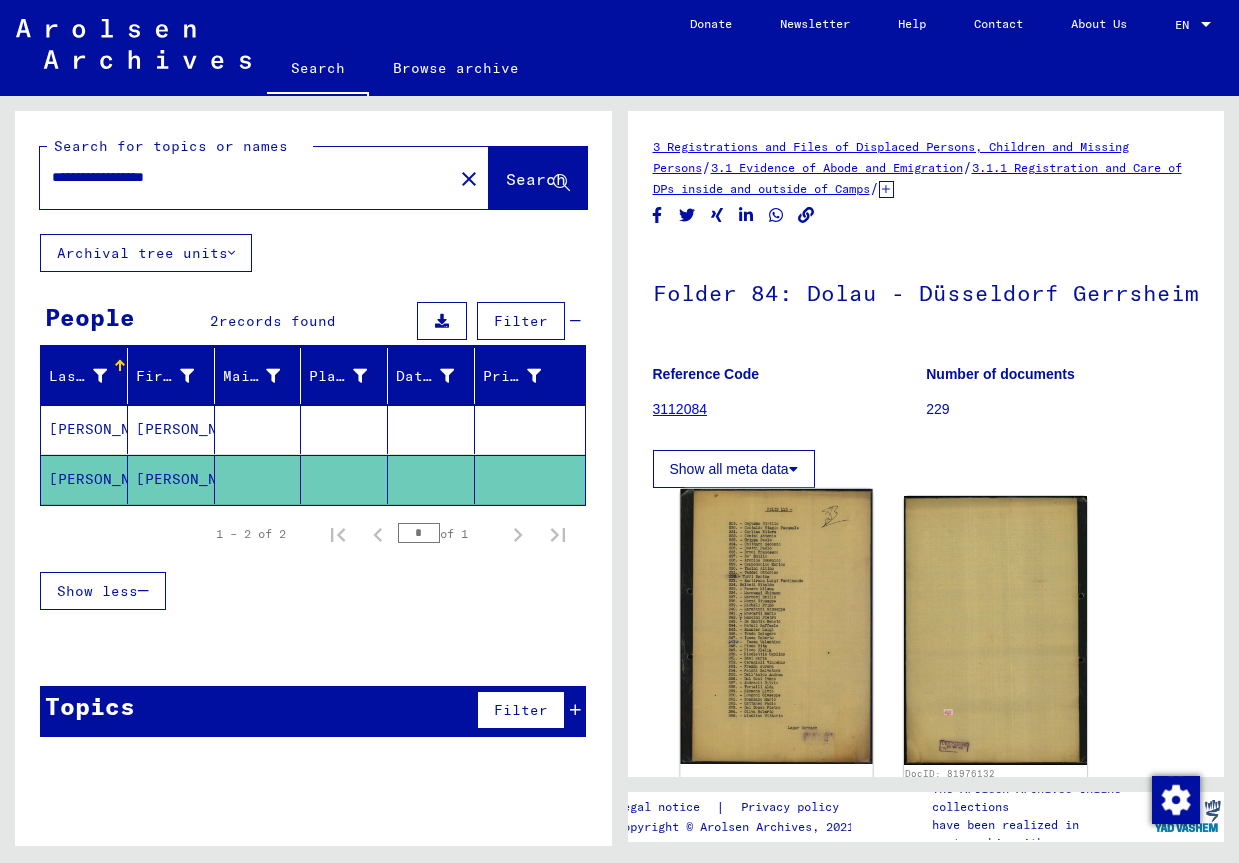 click 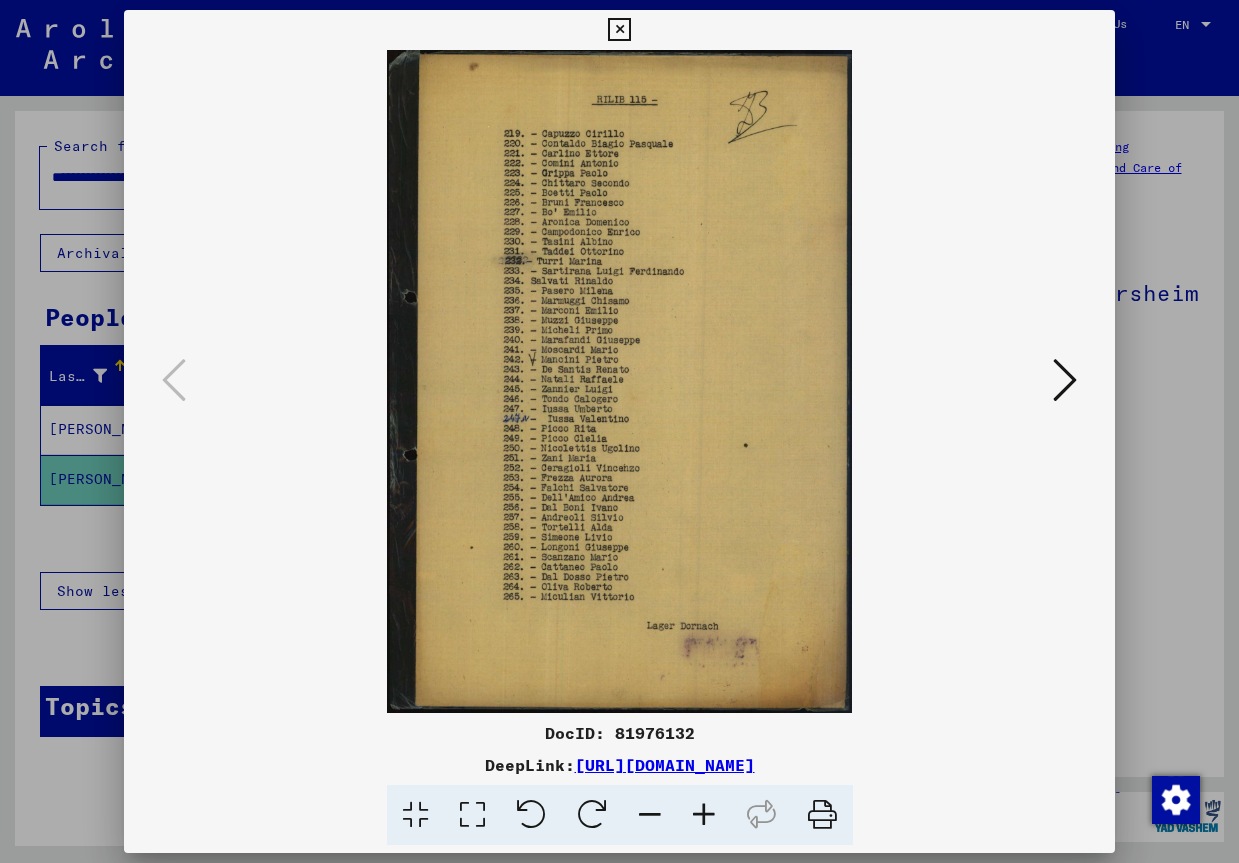 click at bounding box center (619, 30) 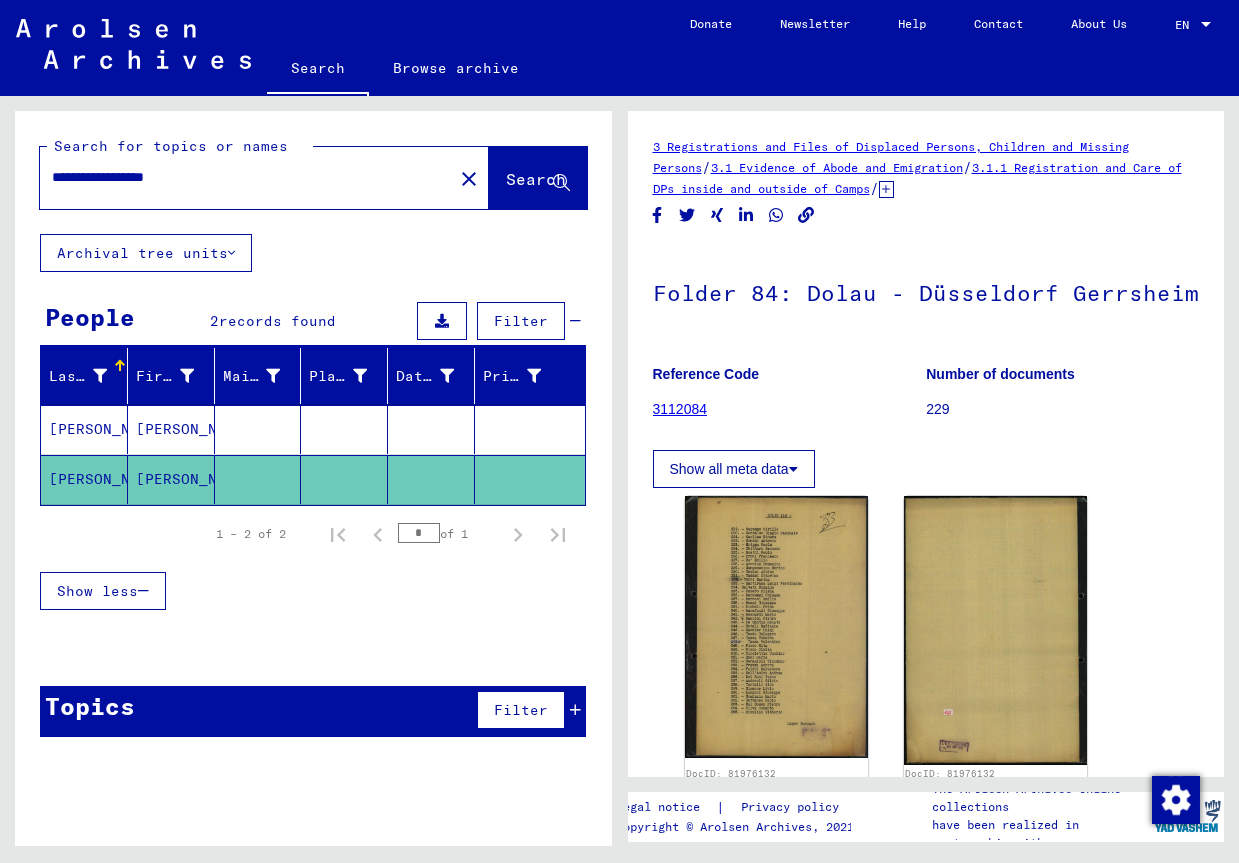 drag, startPoint x: 222, startPoint y: 187, endPoint x: -9, endPoint y: 205, distance: 231.70024 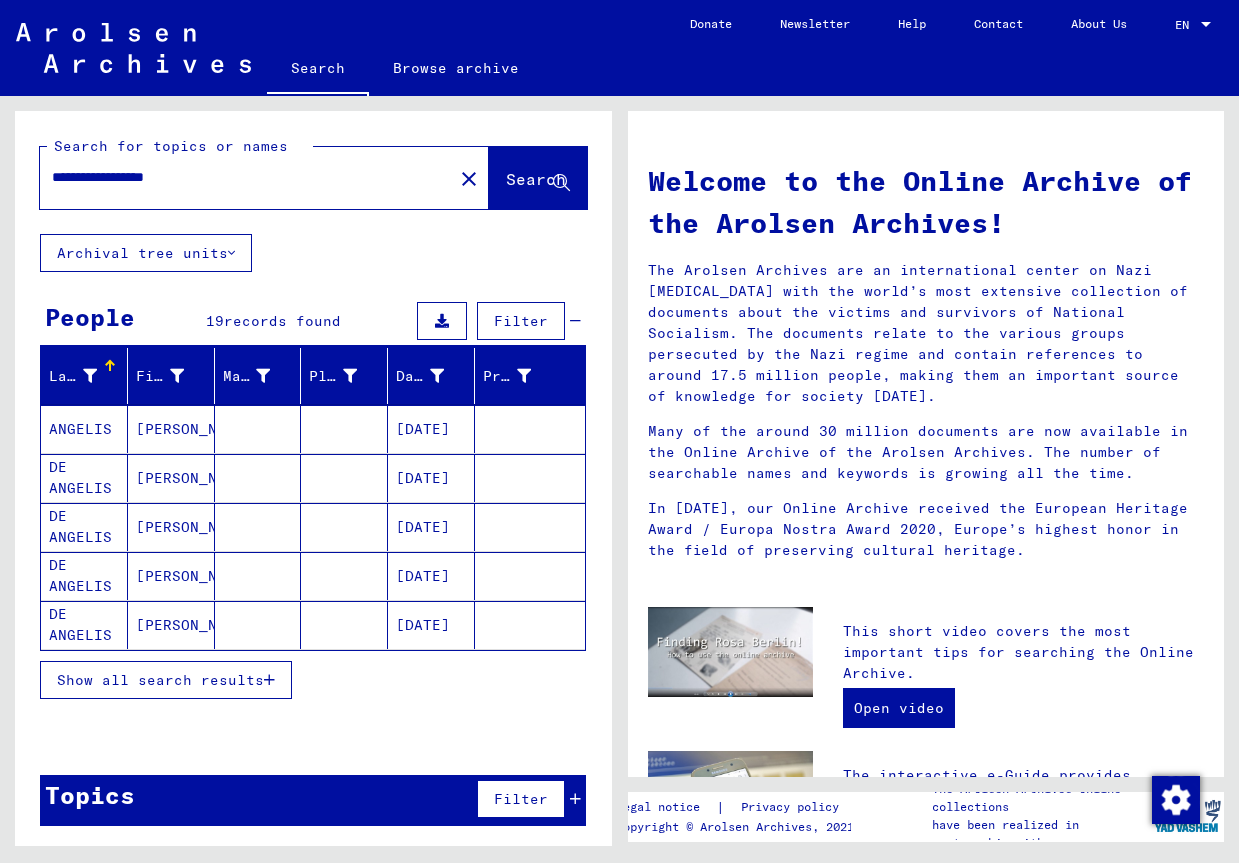 click on "Show all search results" at bounding box center [160, 680] 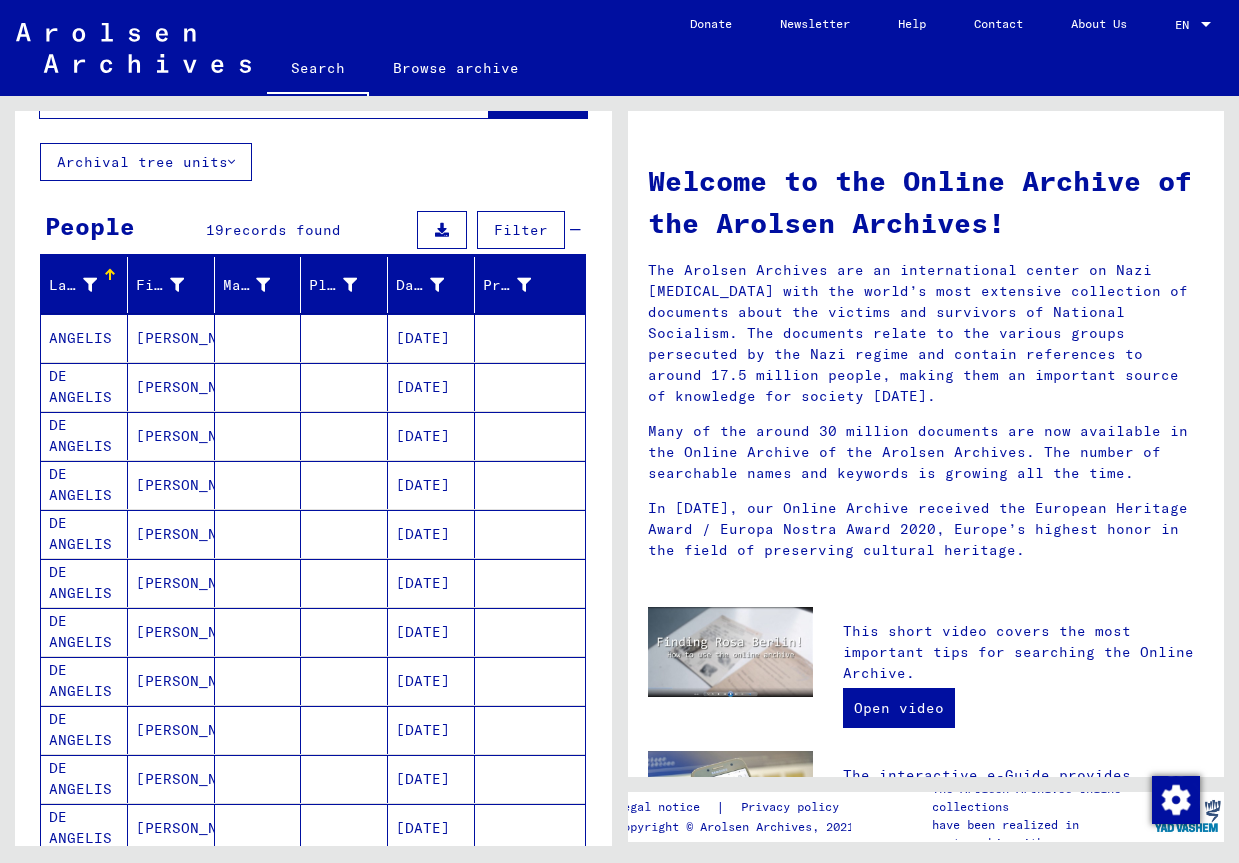 scroll, scrollTop: 0, scrollLeft: 0, axis: both 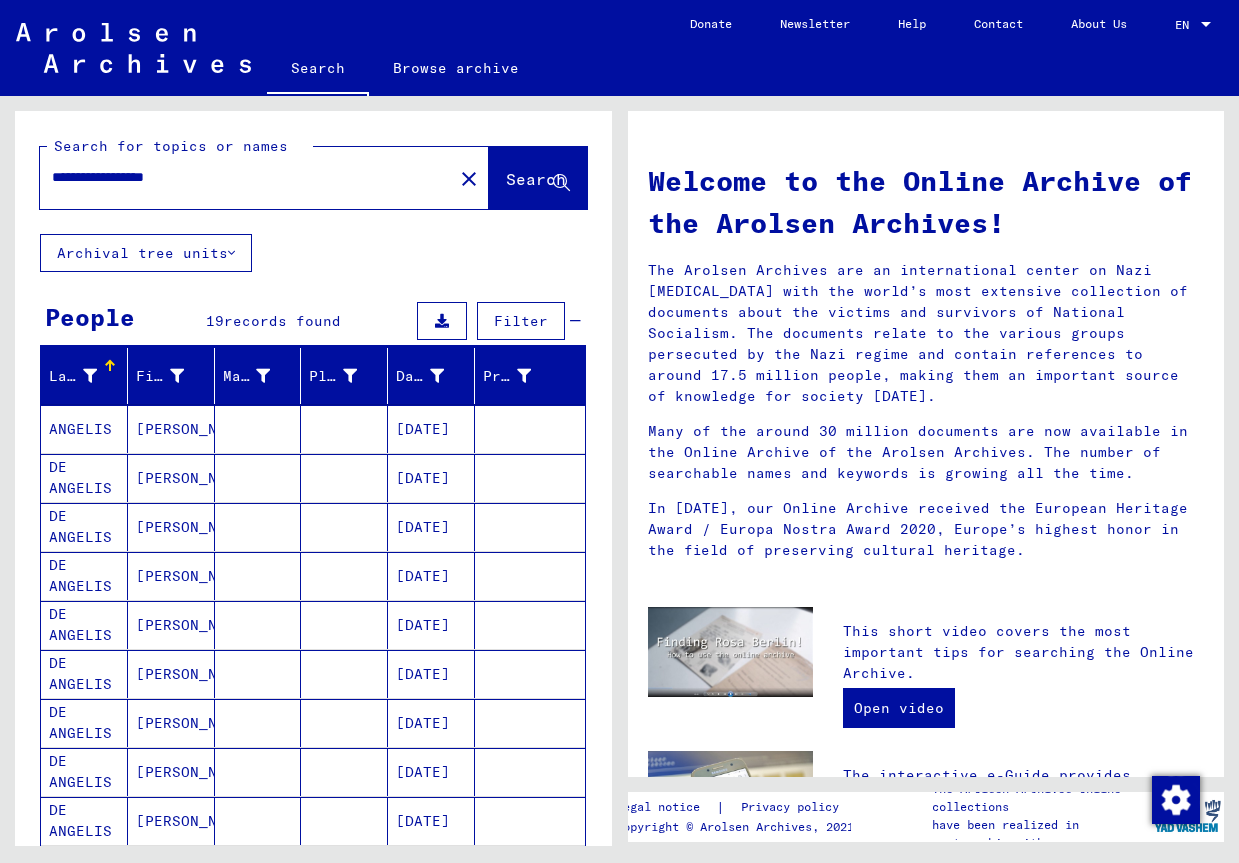 drag, startPoint x: 212, startPoint y: 172, endPoint x: -9, endPoint y: 188, distance: 221.57843 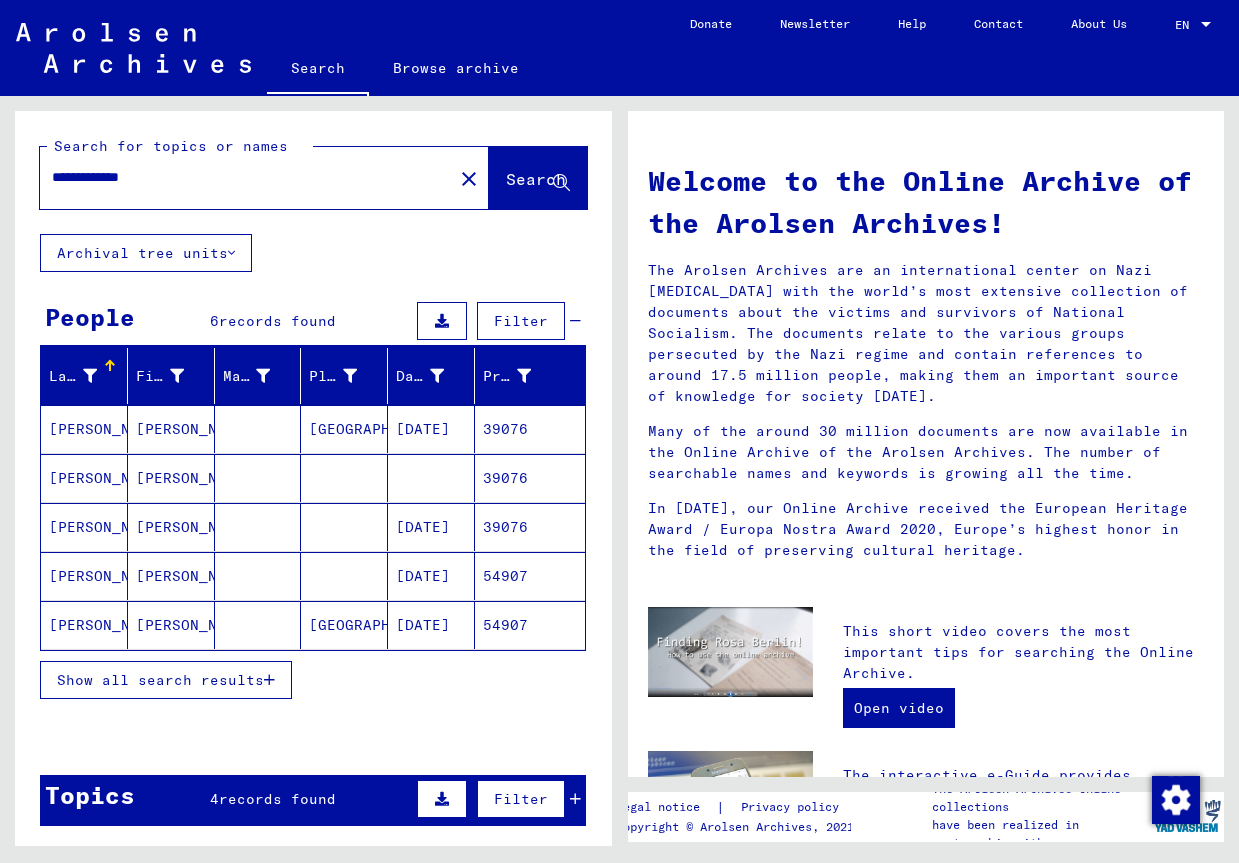 click on "39076" at bounding box center (530, 478) 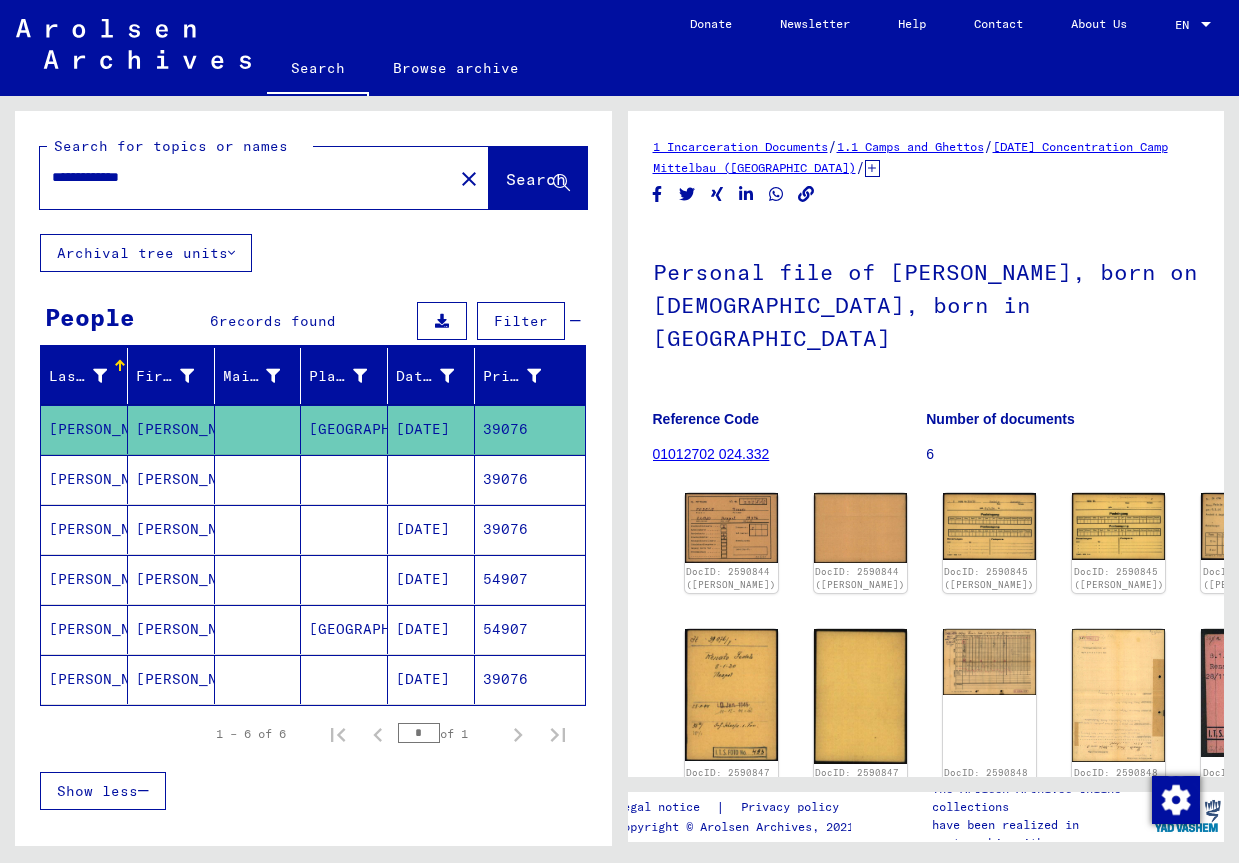 scroll, scrollTop: 0, scrollLeft: 0, axis: both 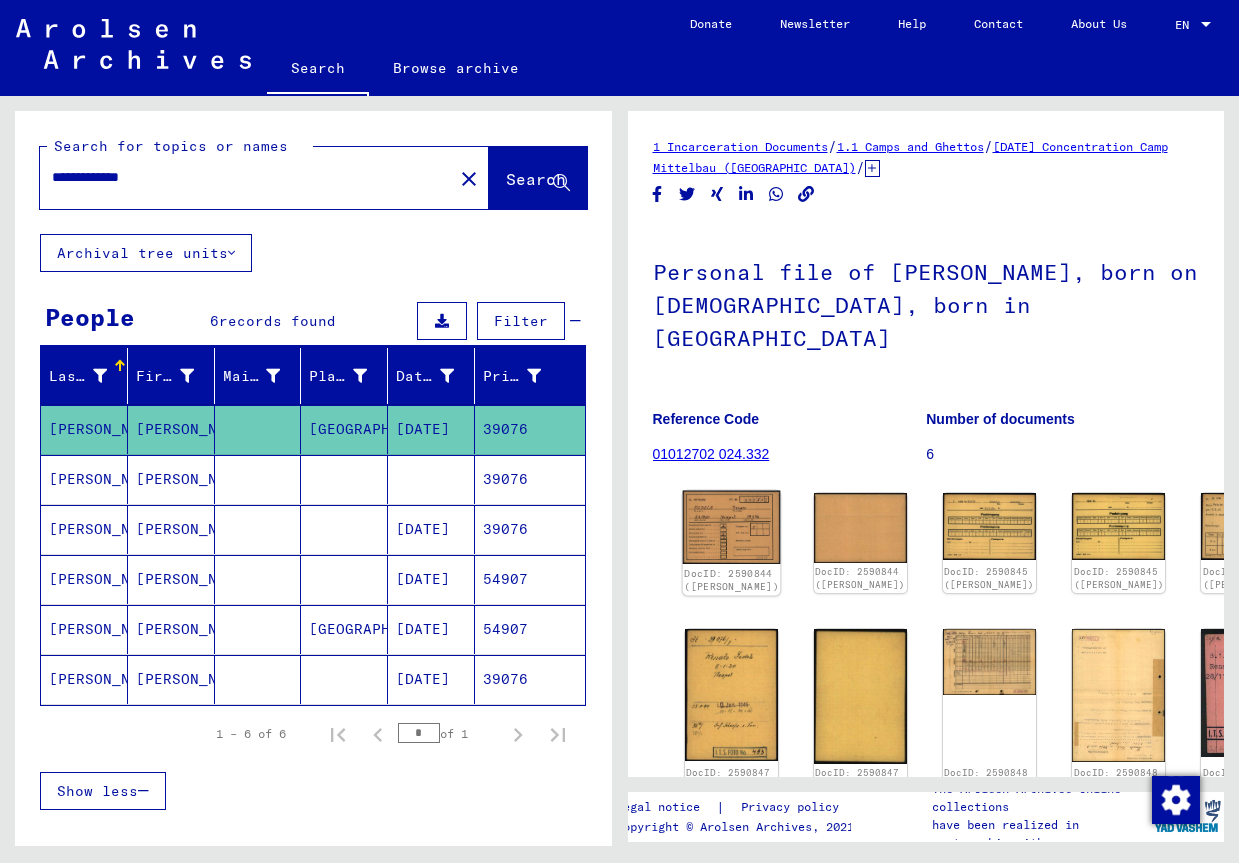 click 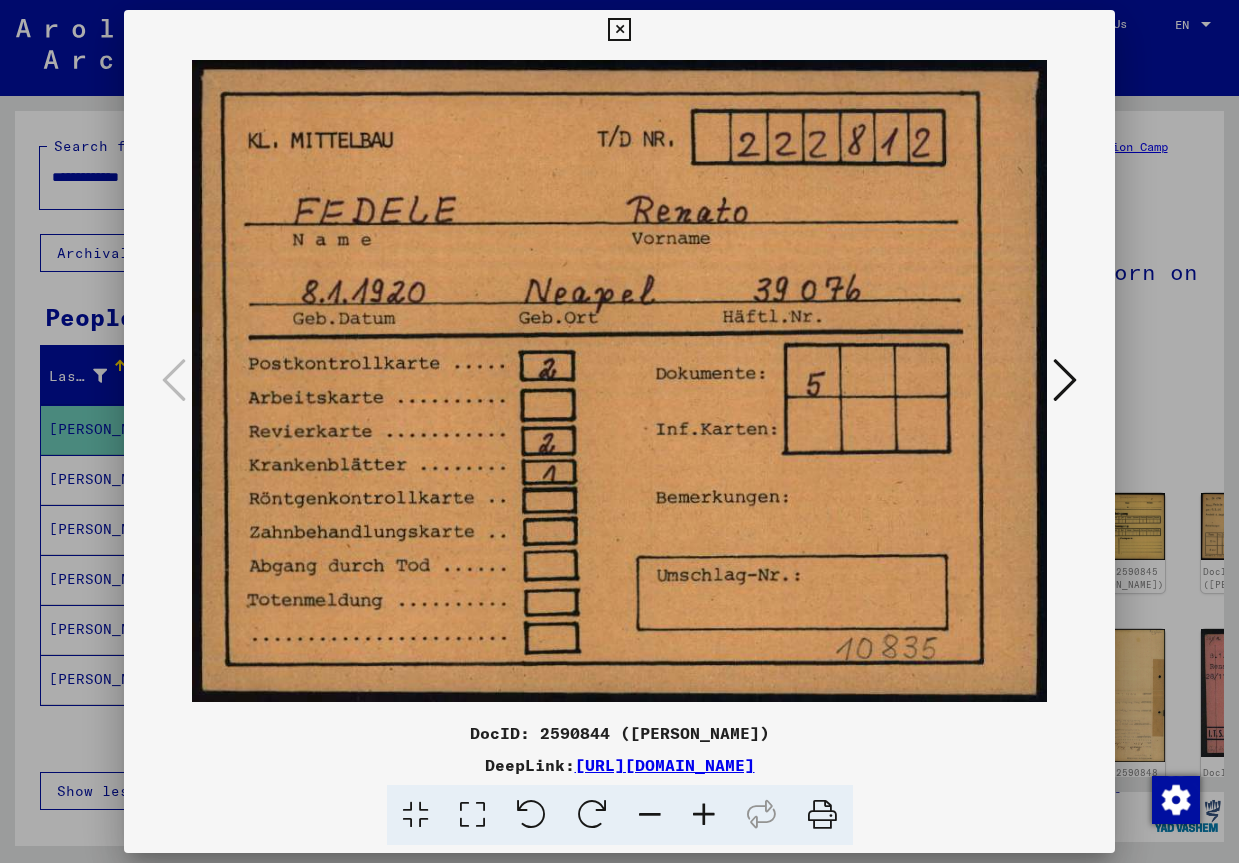 click at bounding box center (1065, 380) 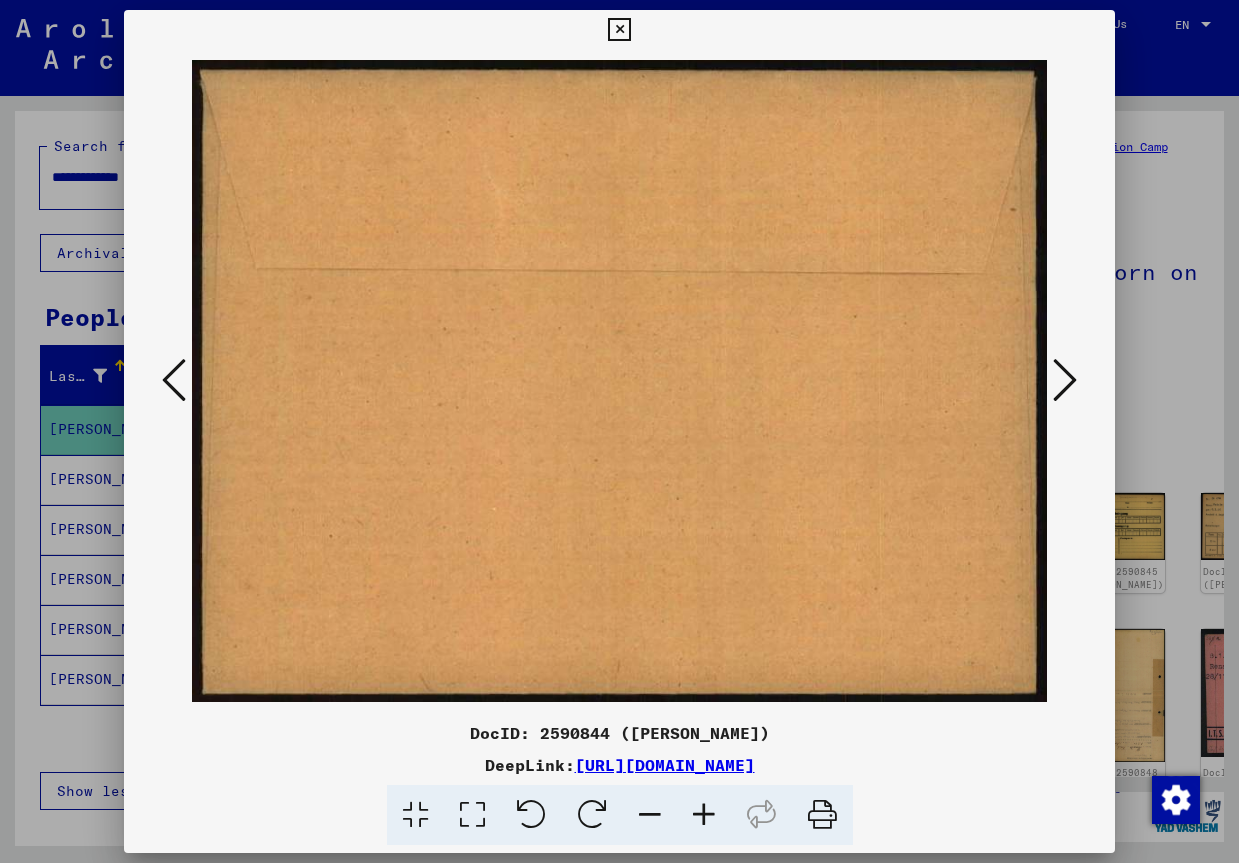 click at bounding box center [1065, 380] 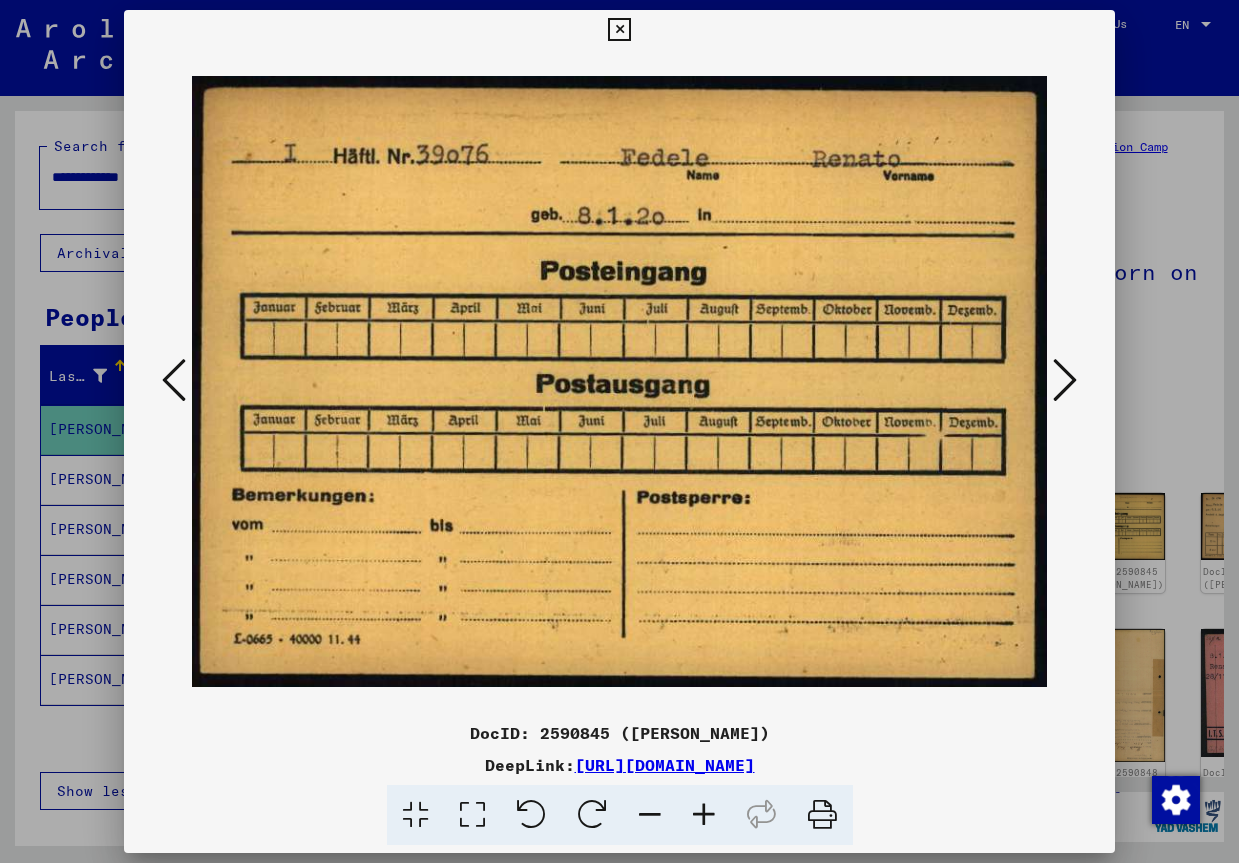 click at bounding box center [1065, 380] 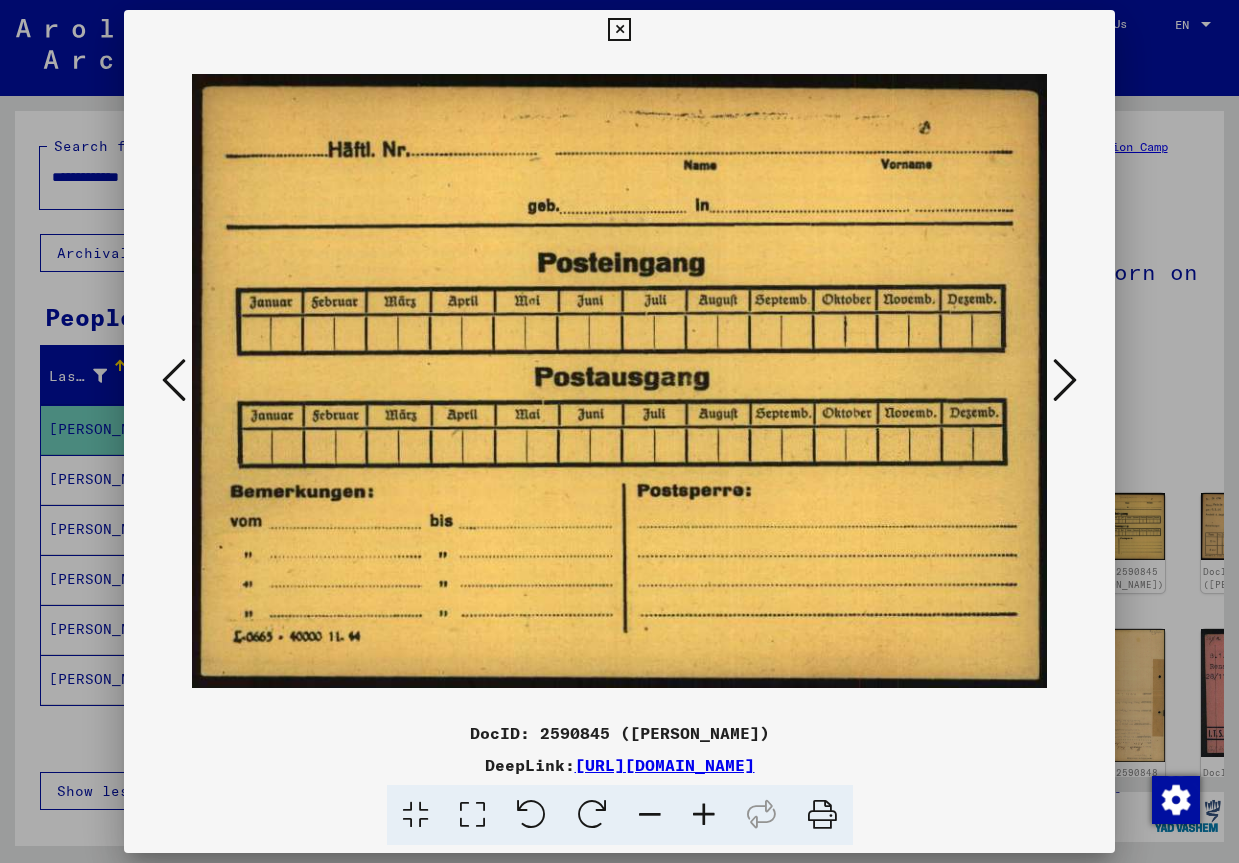 click at bounding box center [1065, 380] 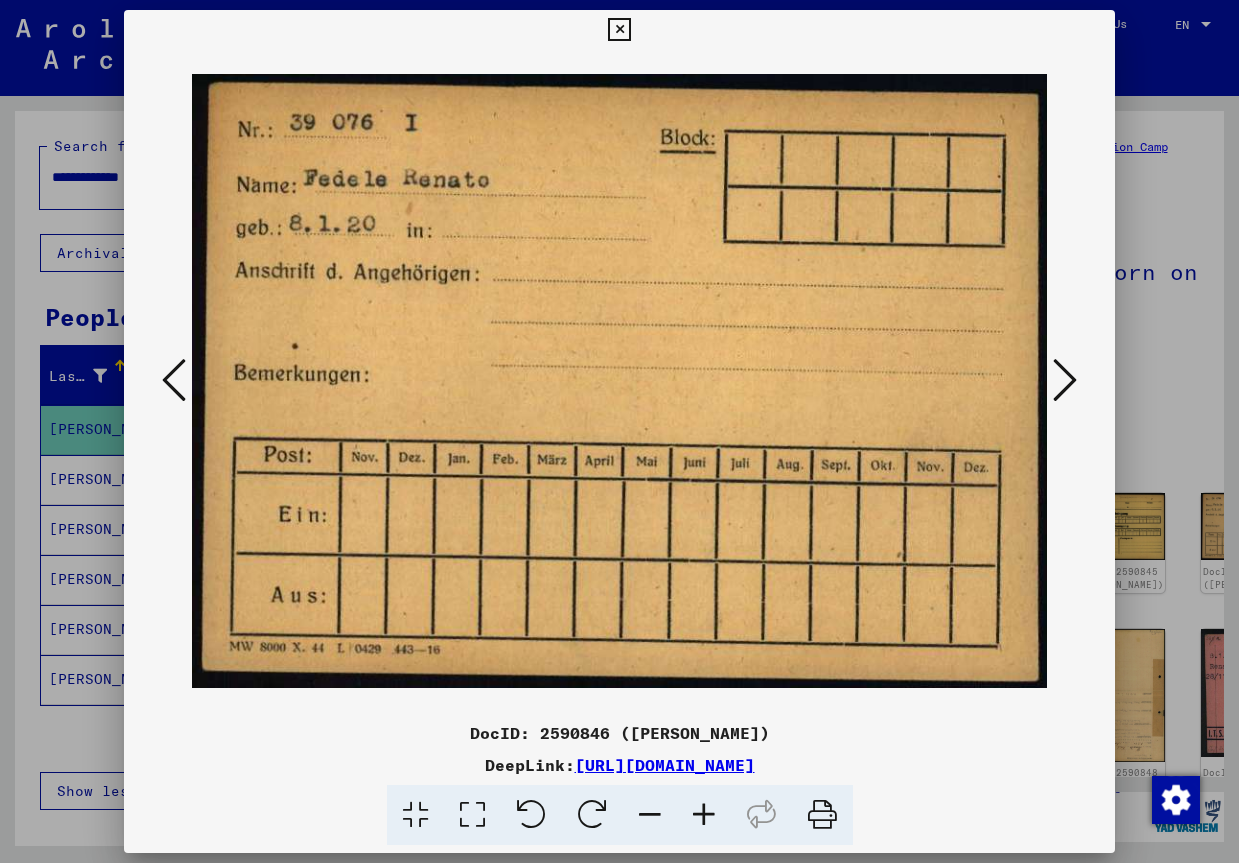 click at bounding box center [1065, 380] 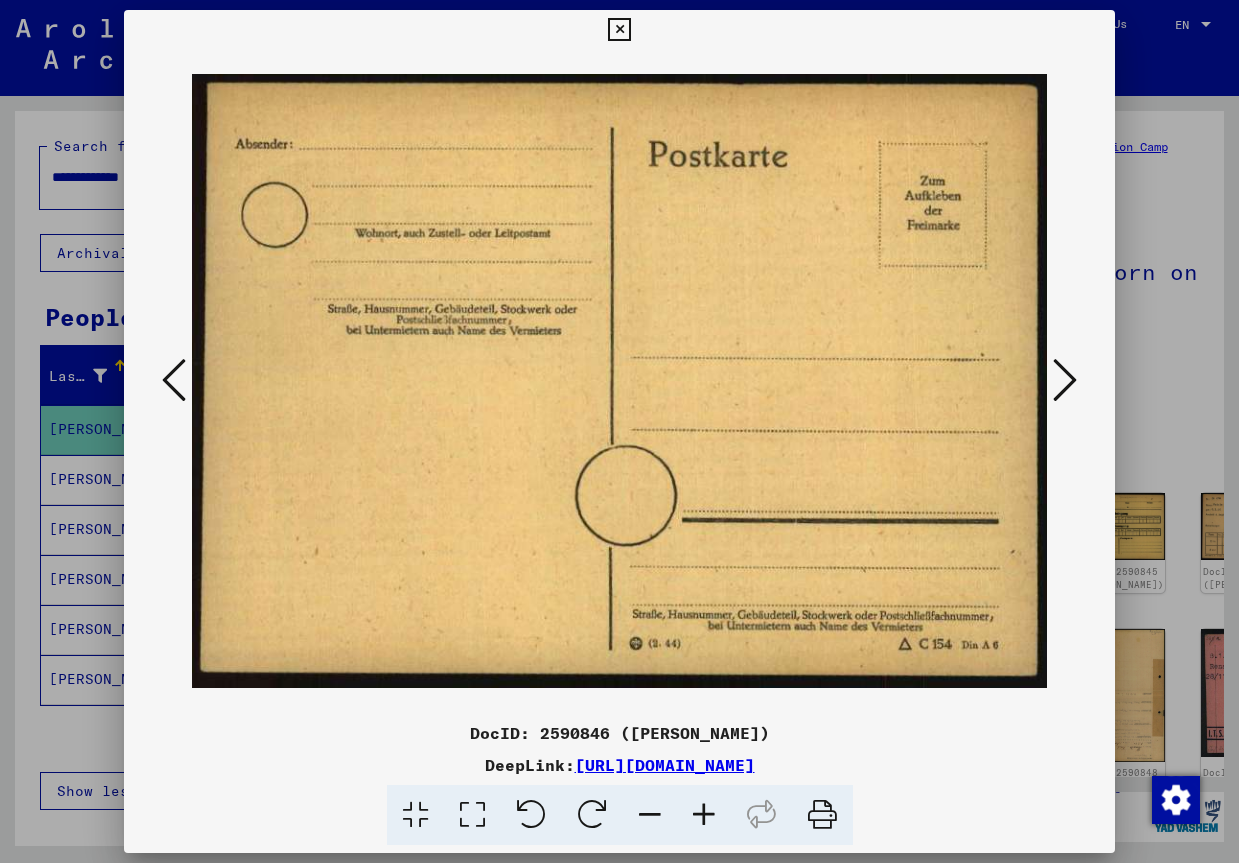 click at bounding box center [1065, 380] 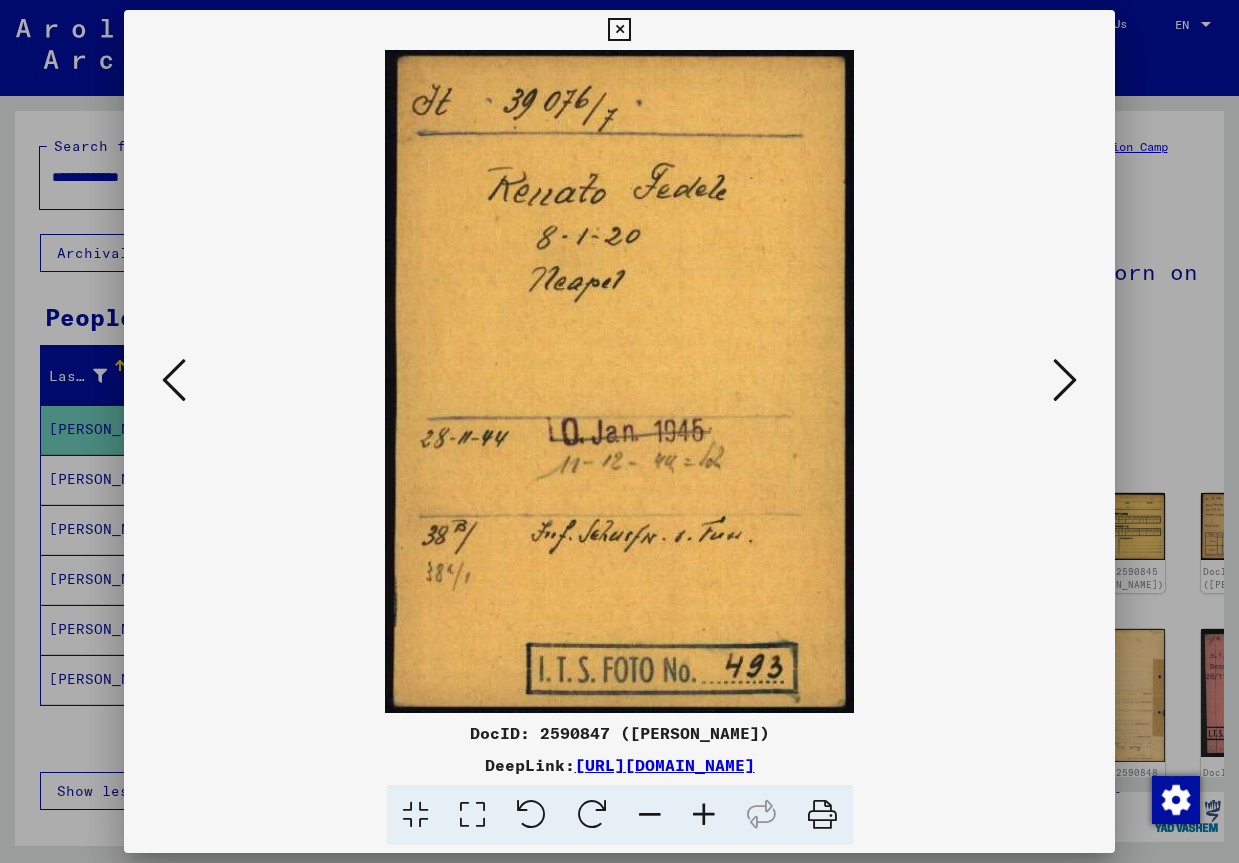 click at bounding box center (1065, 380) 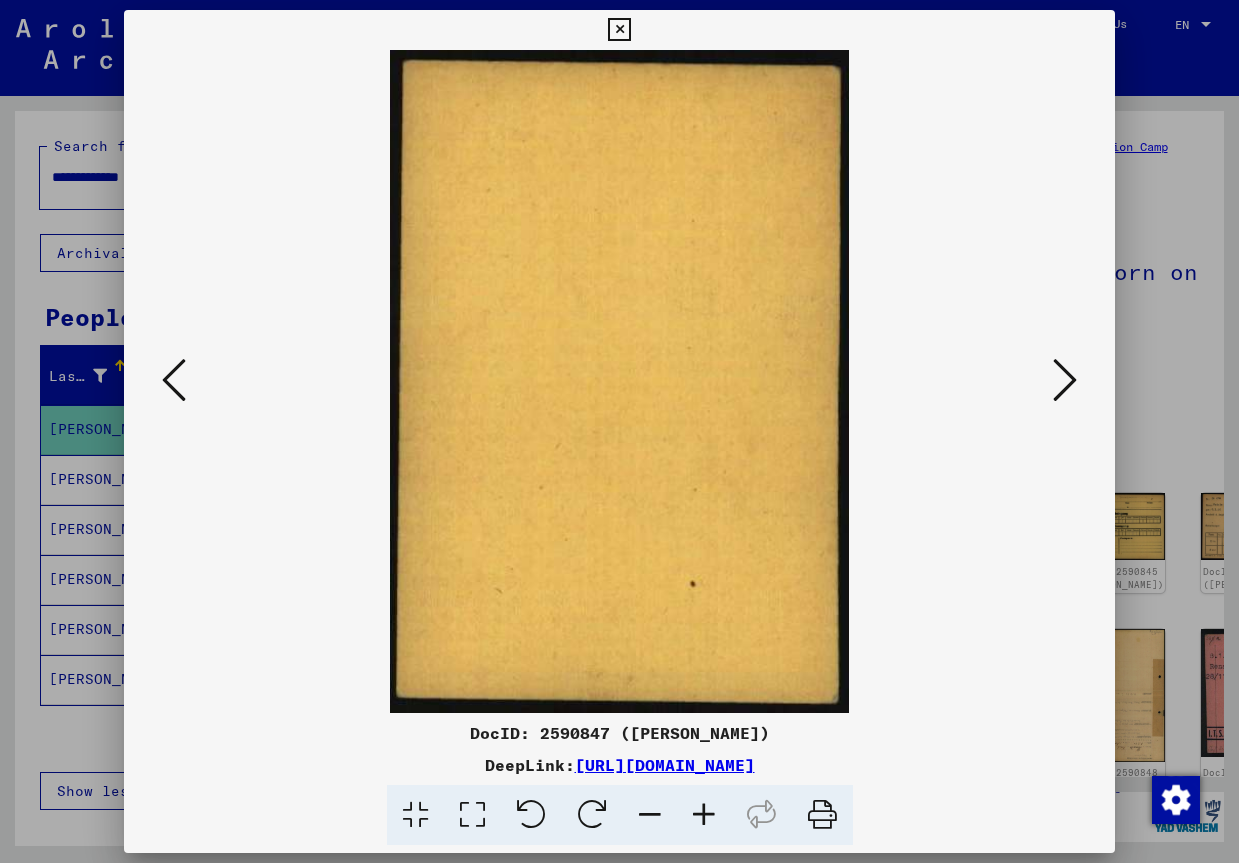 click at bounding box center (1065, 380) 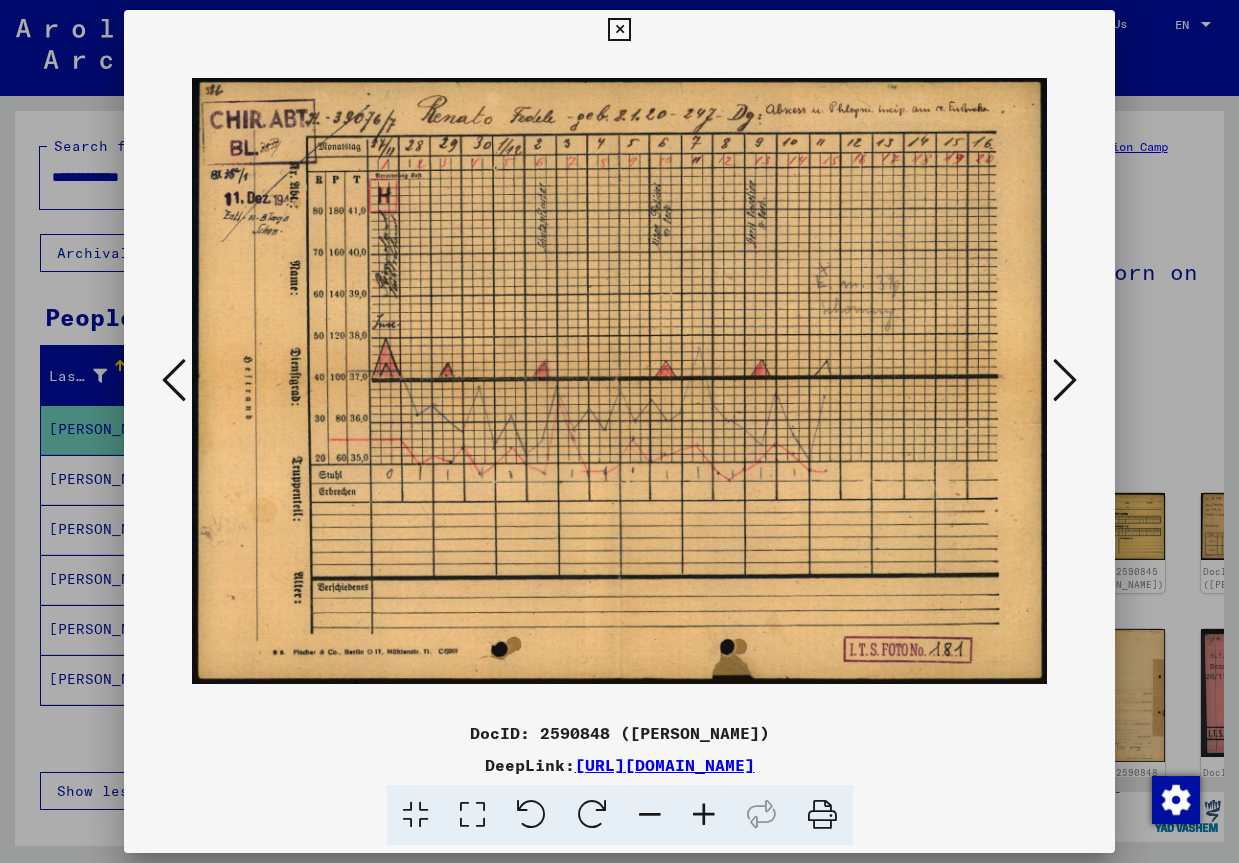 click at bounding box center (619, 30) 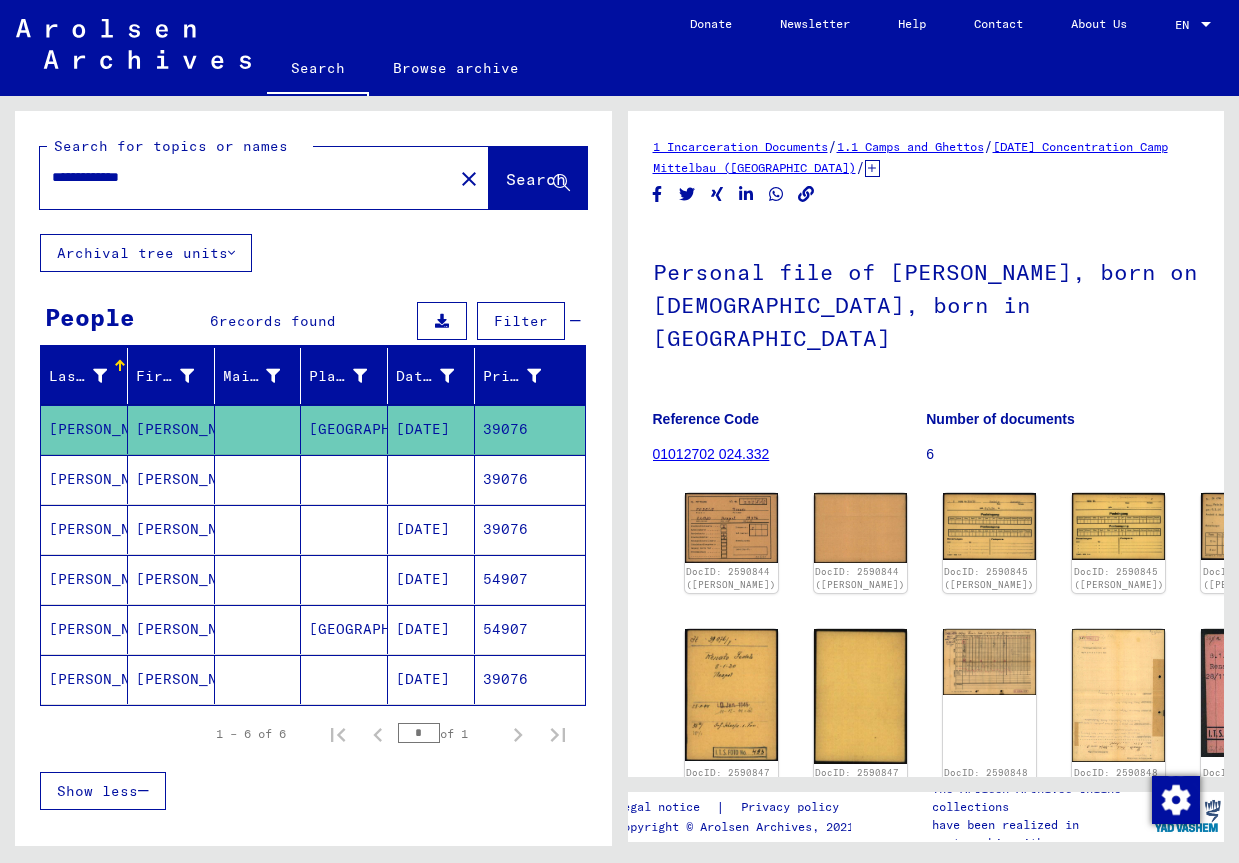 click on "54907" at bounding box center [530, 629] 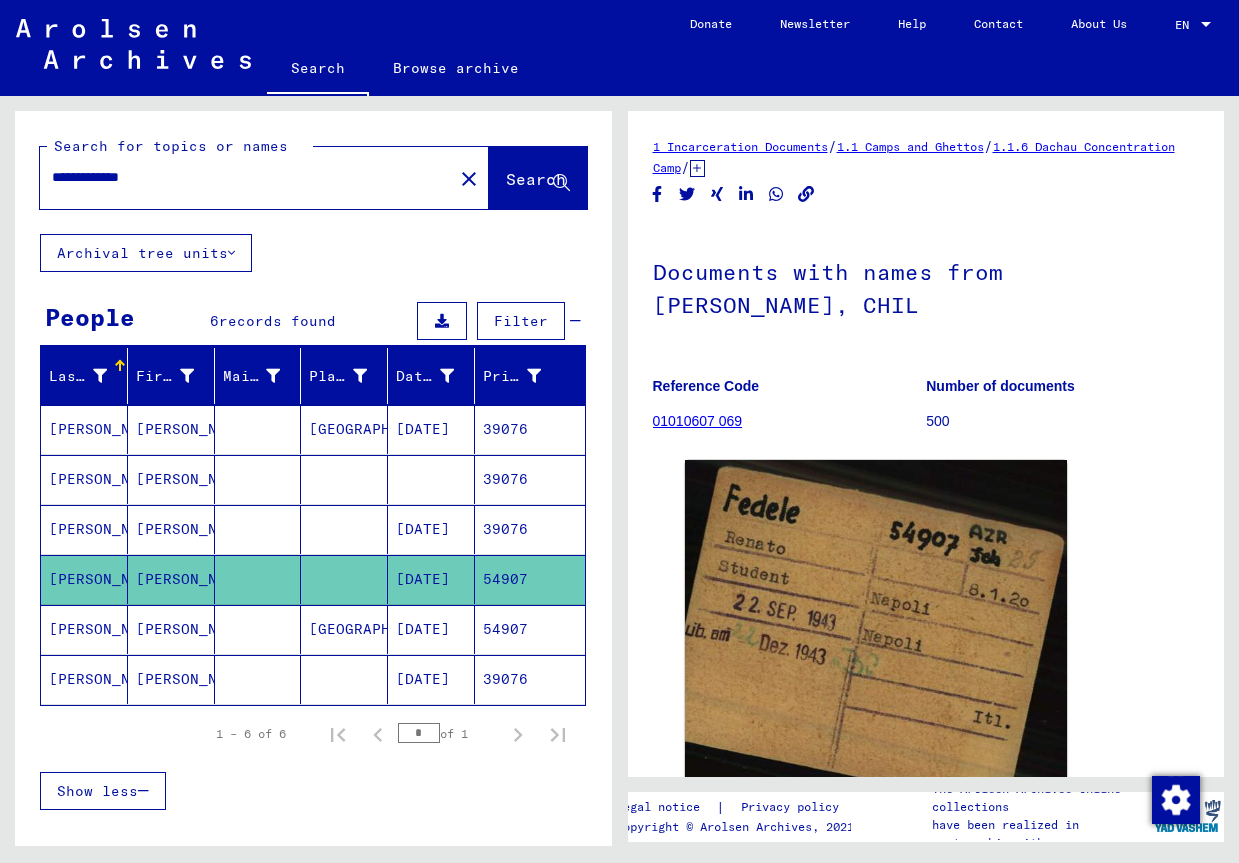 scroll, scrollTop: 0, scrollLeft: 0, axis: both 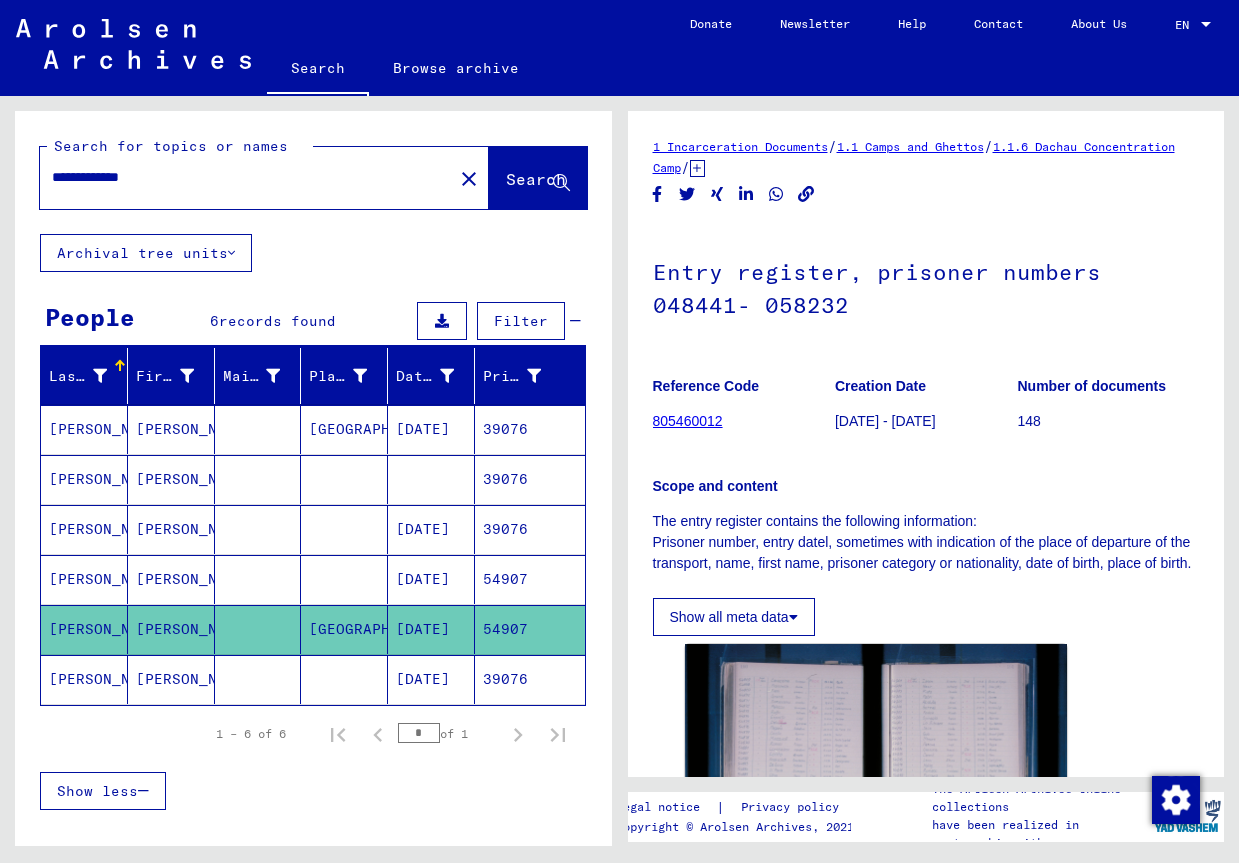click on "[DATE]" 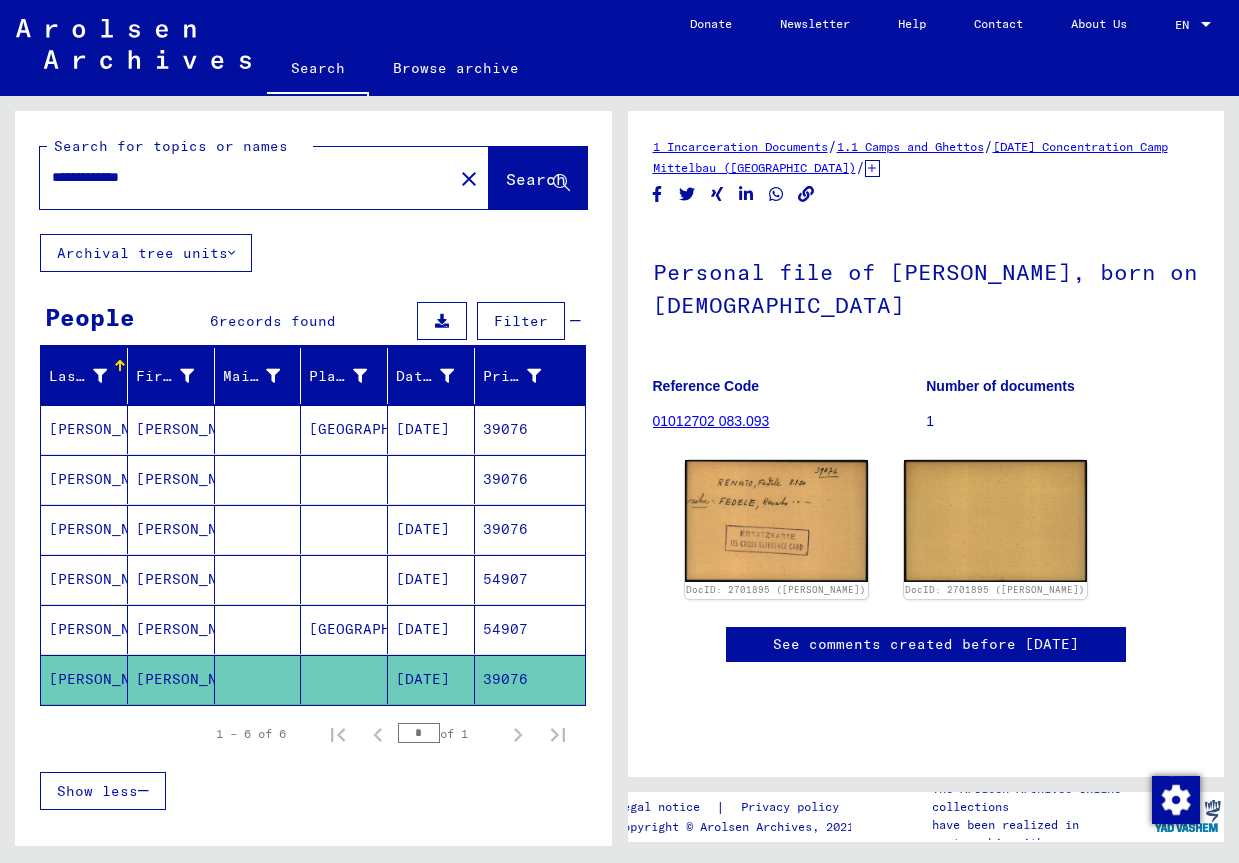 scroll, scrollTop: 0, scrollLeft: 0, axis: both 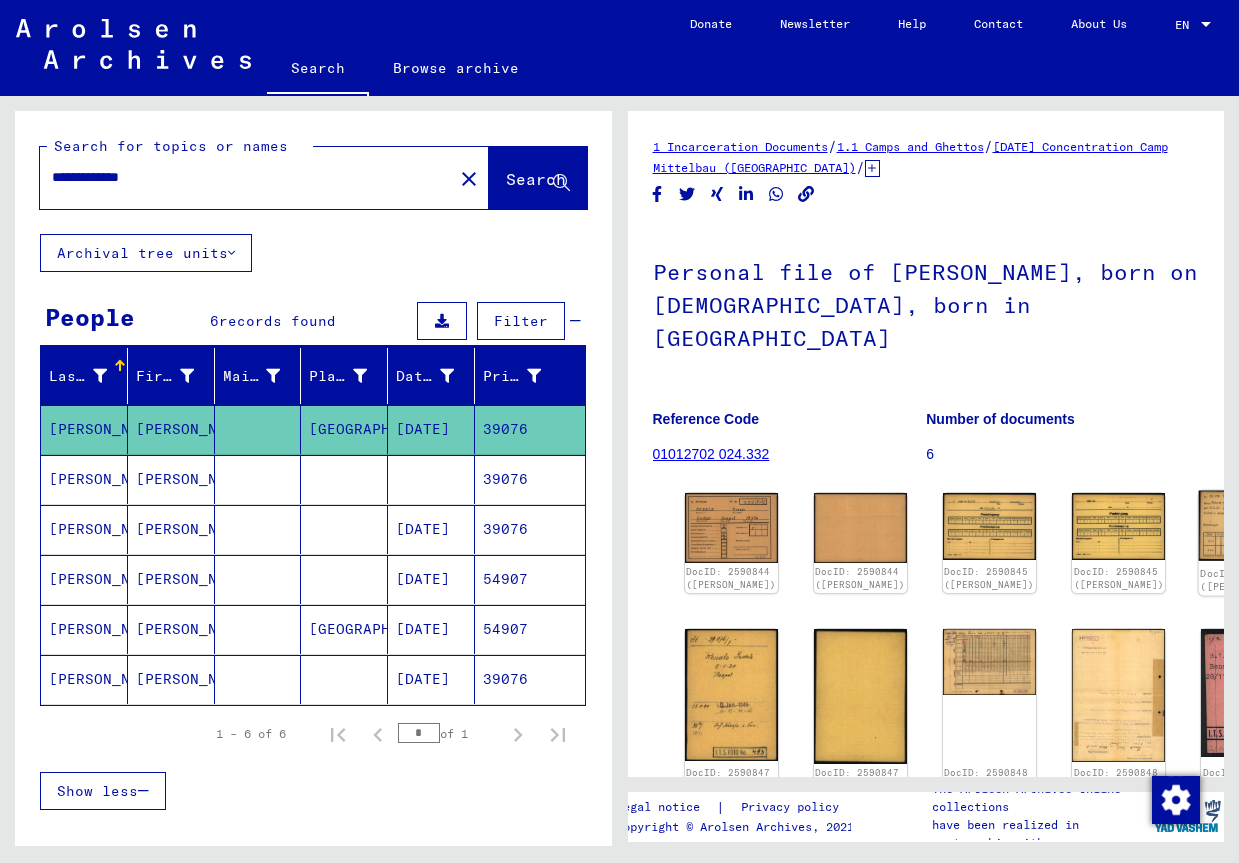 click 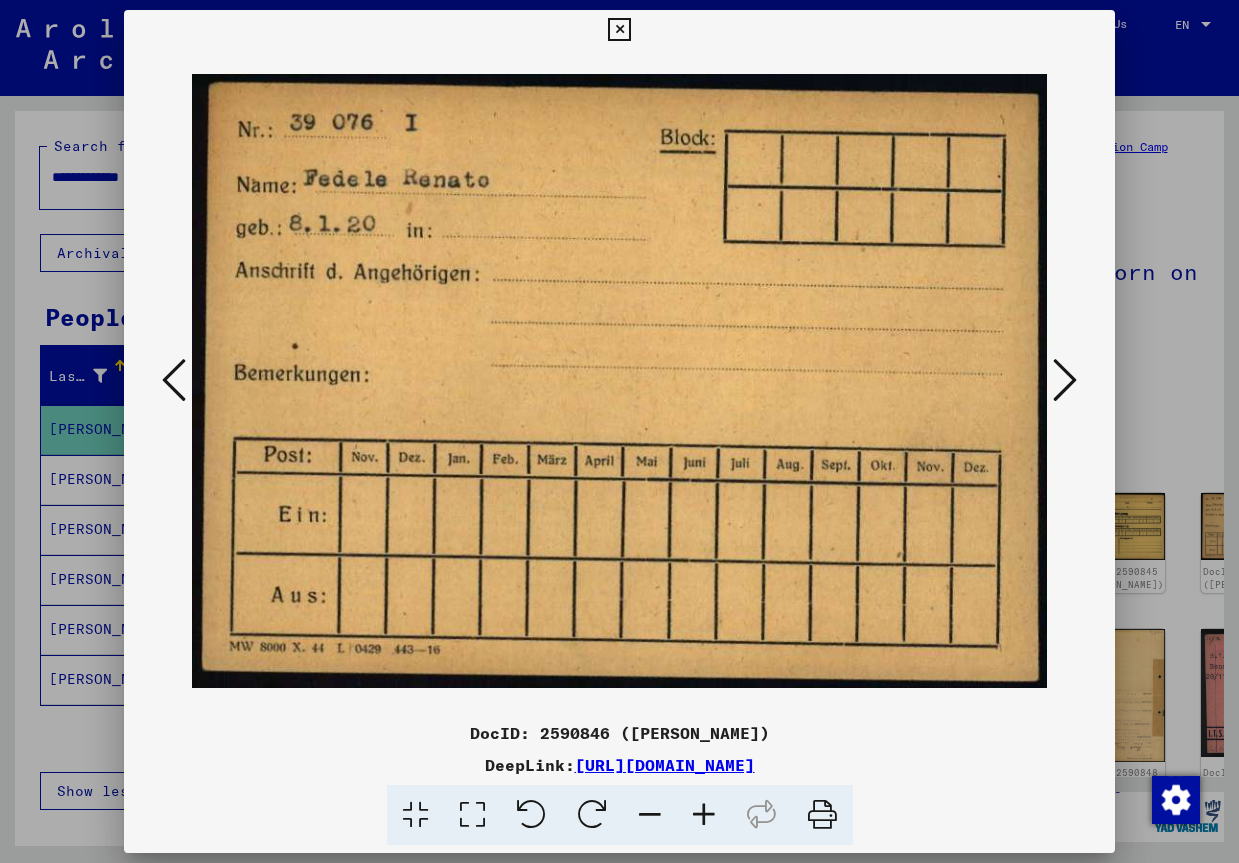 click at bounding box center (1065, 380) 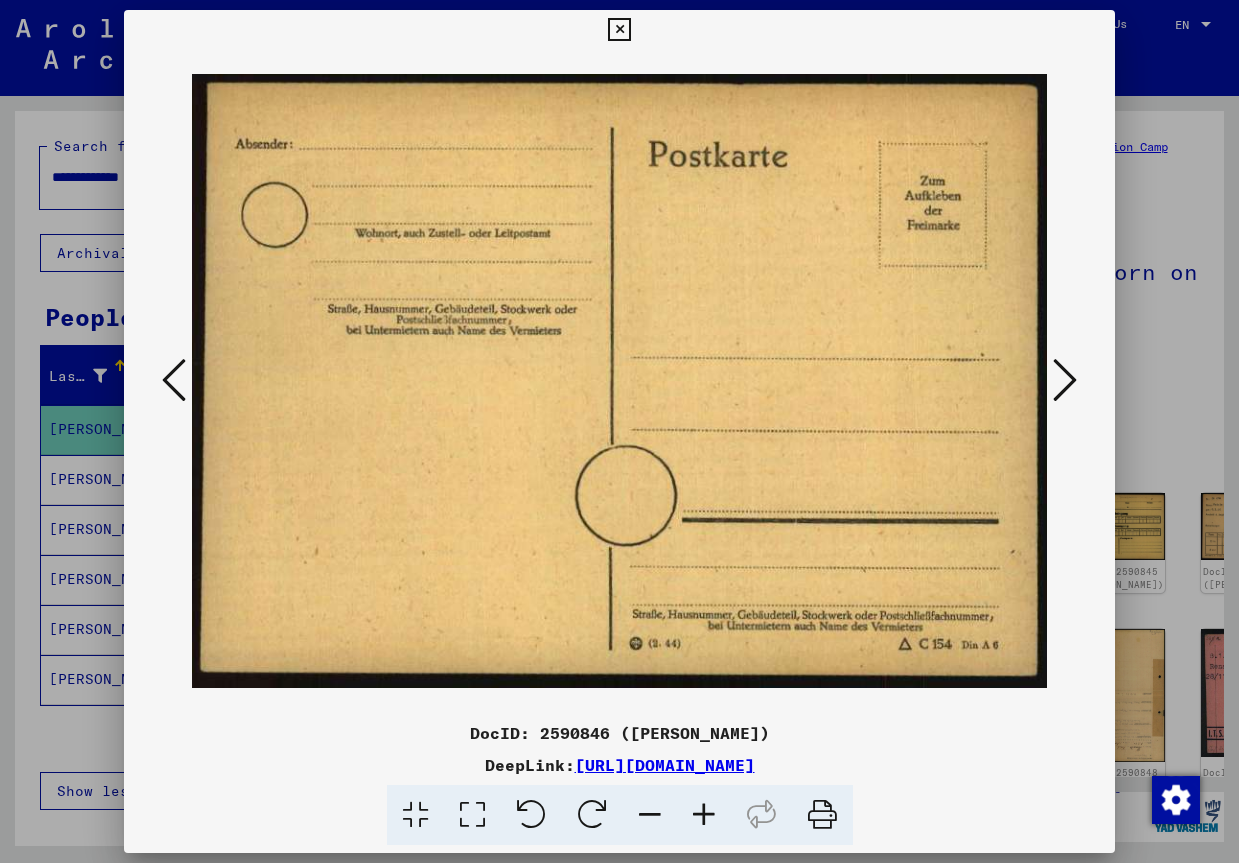 click at bounding box center [1065, 380] 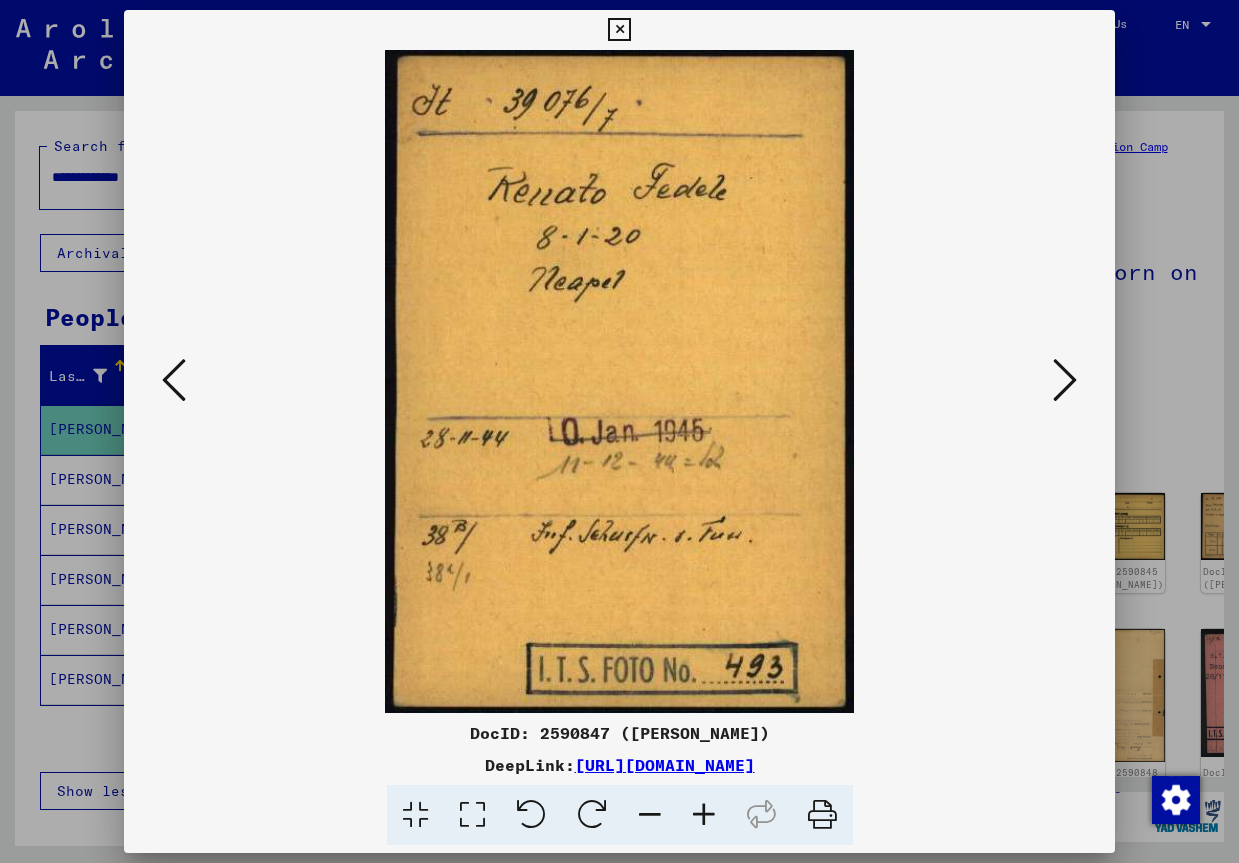 click at bounding box center [1065, 380] 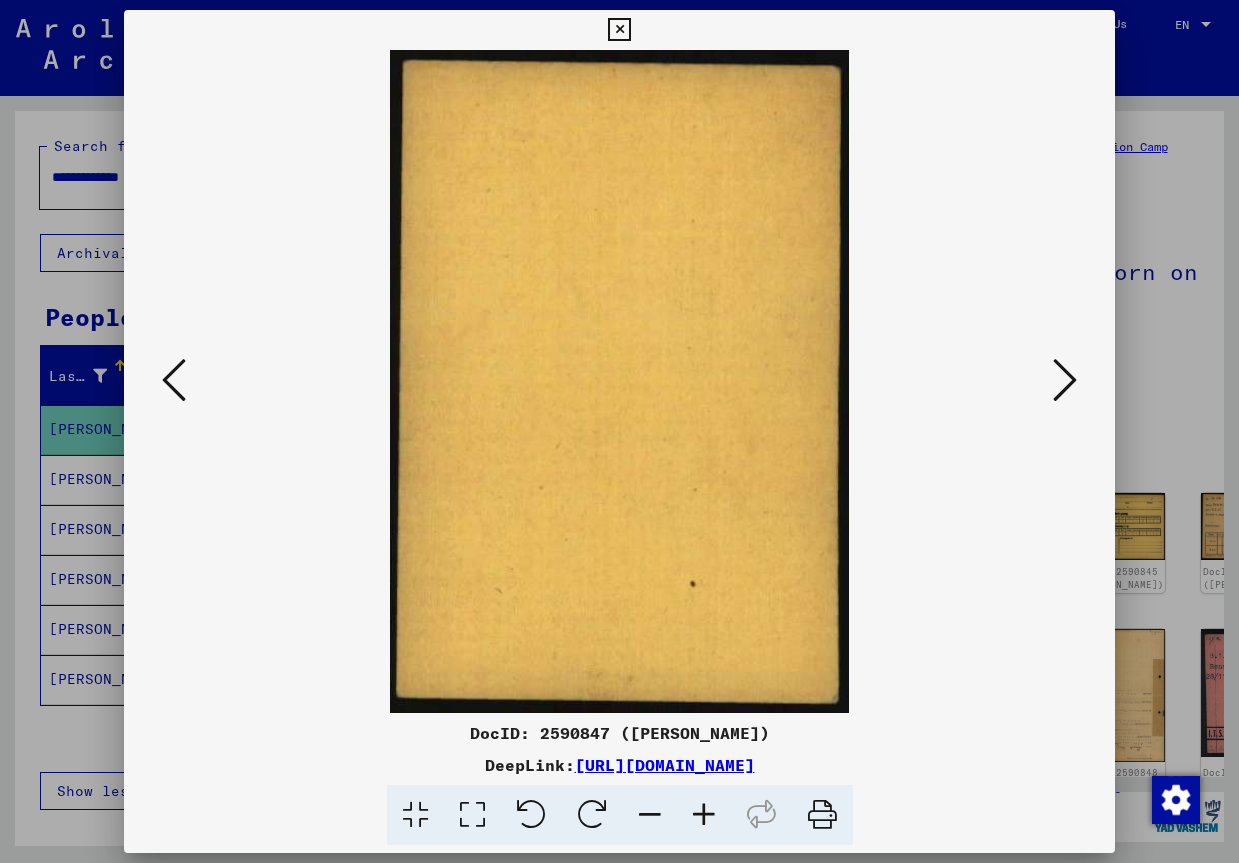 click at bounding box center [1065, 380] 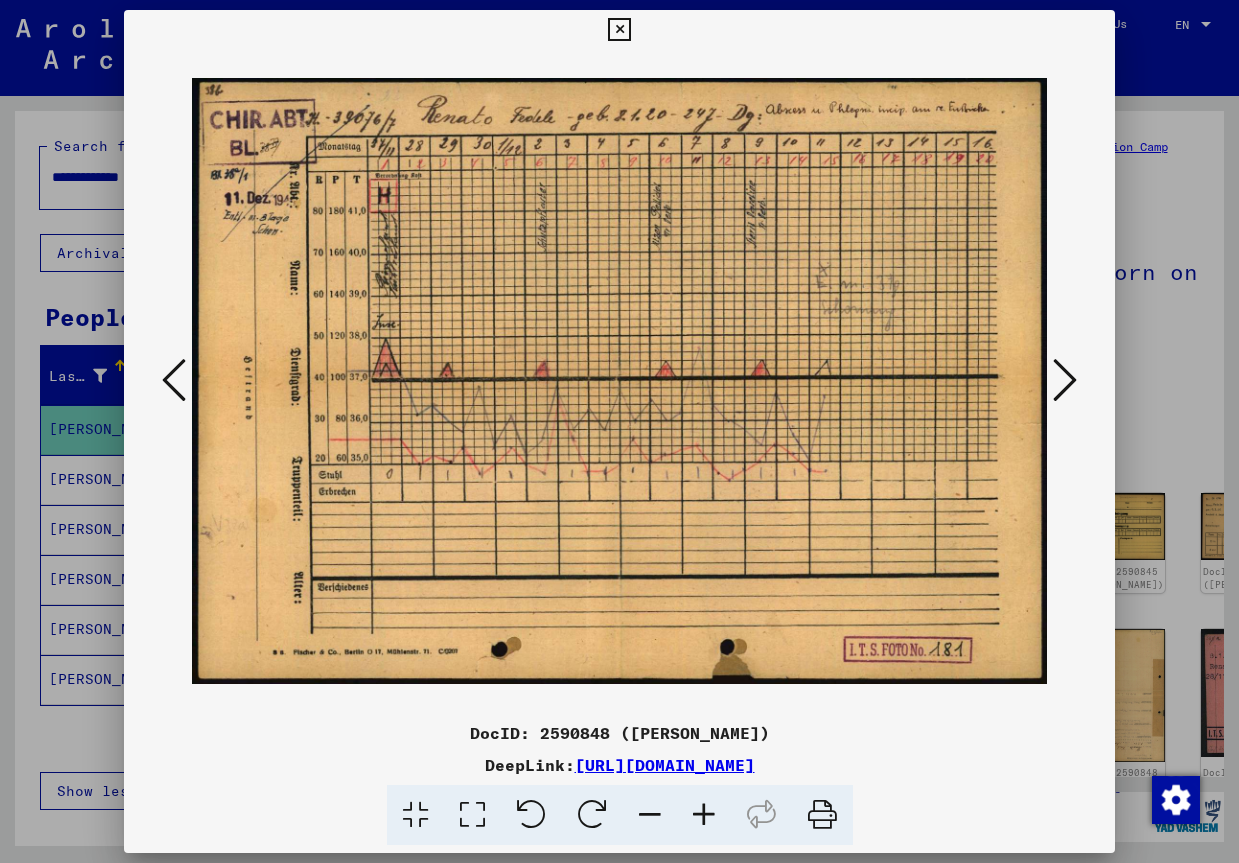 click at bounding box center (1065, 380) 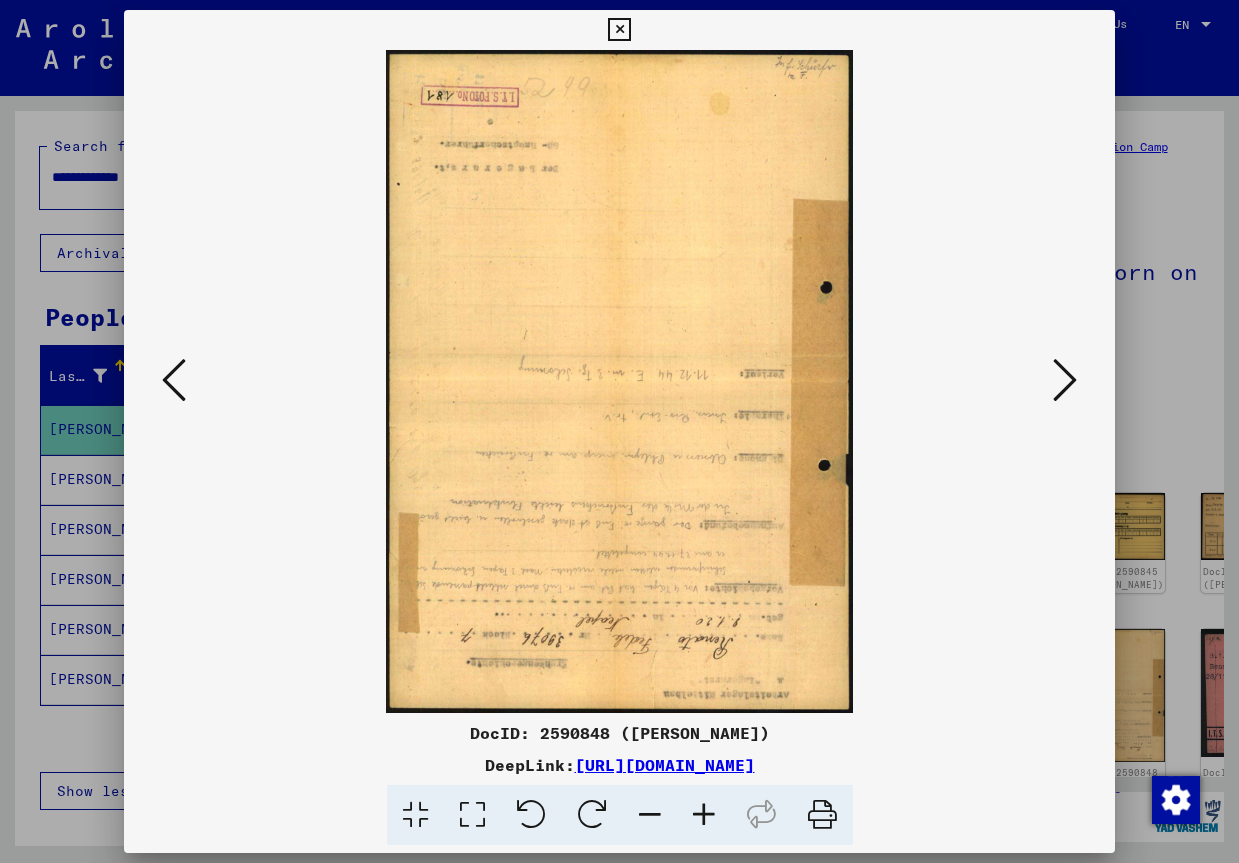 click at bounding box center (1065, 380) 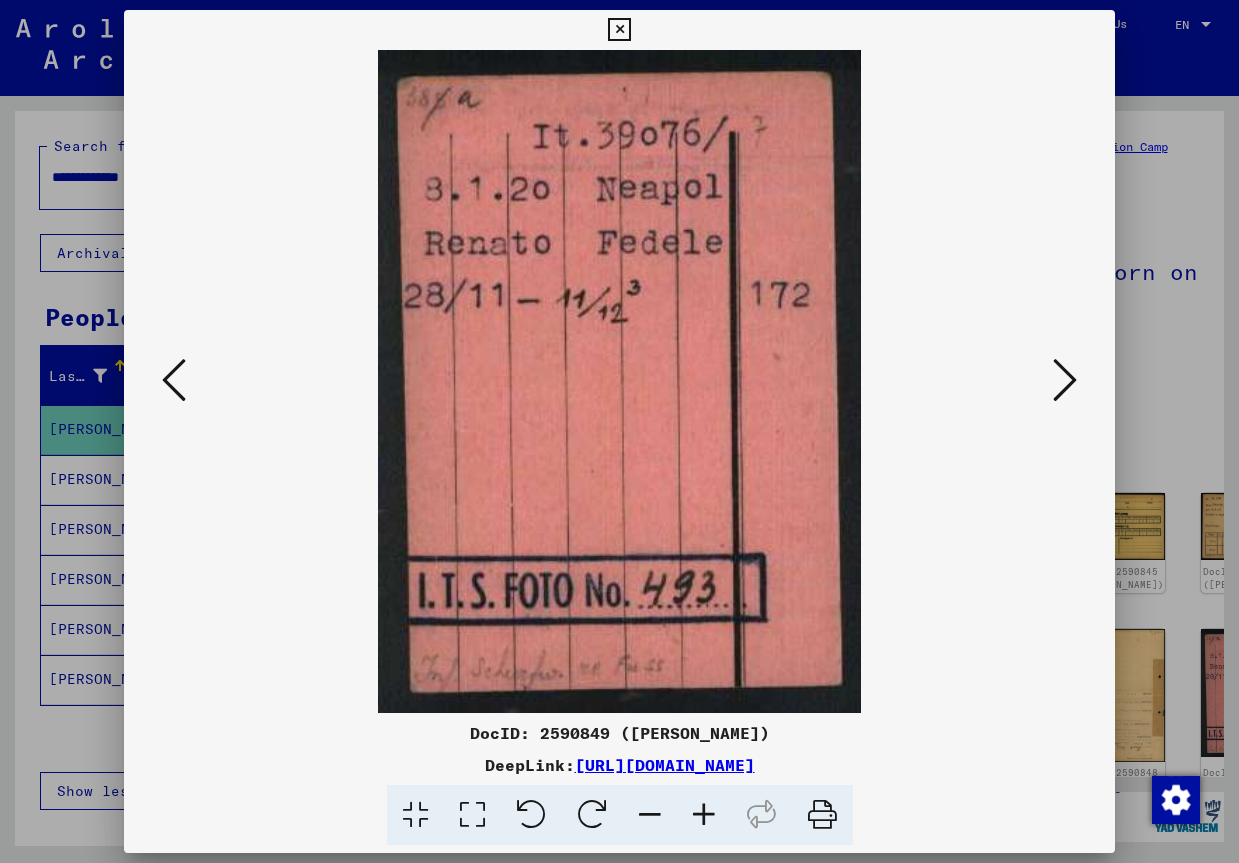 click at bounding box center (1065, 380) 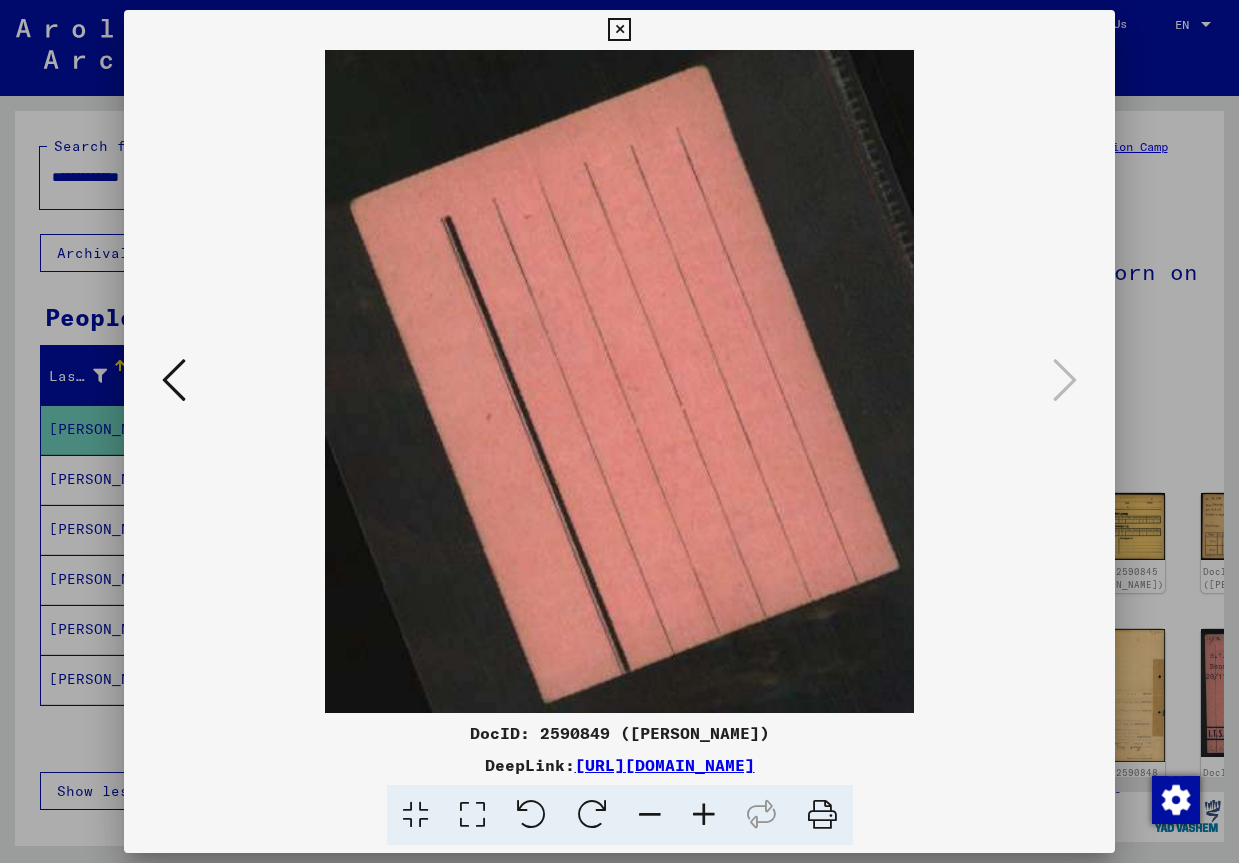 click at bounding box center (619, 30) 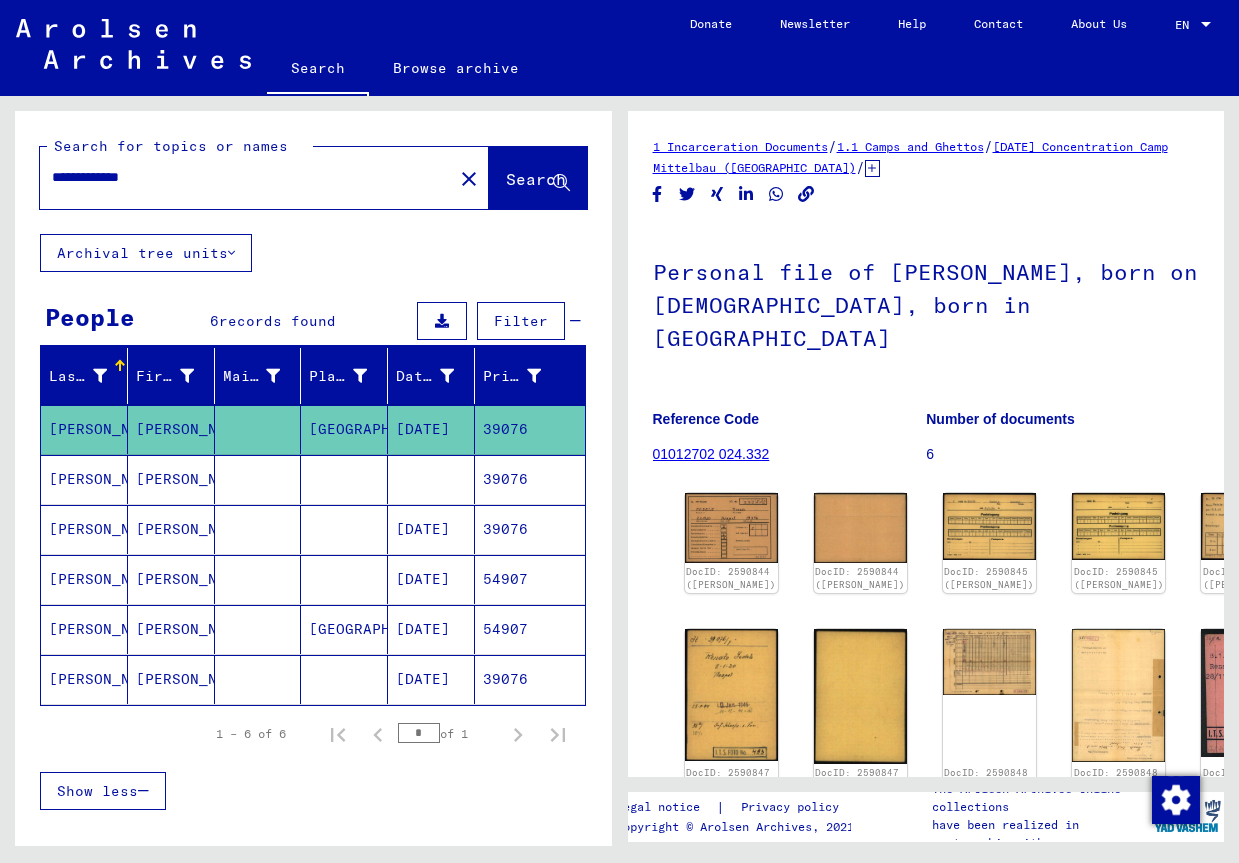 drag, startPoint x: 181, startPoint y: 174, endPoint x: -9, endPoint y: 175, distance: 190.00262 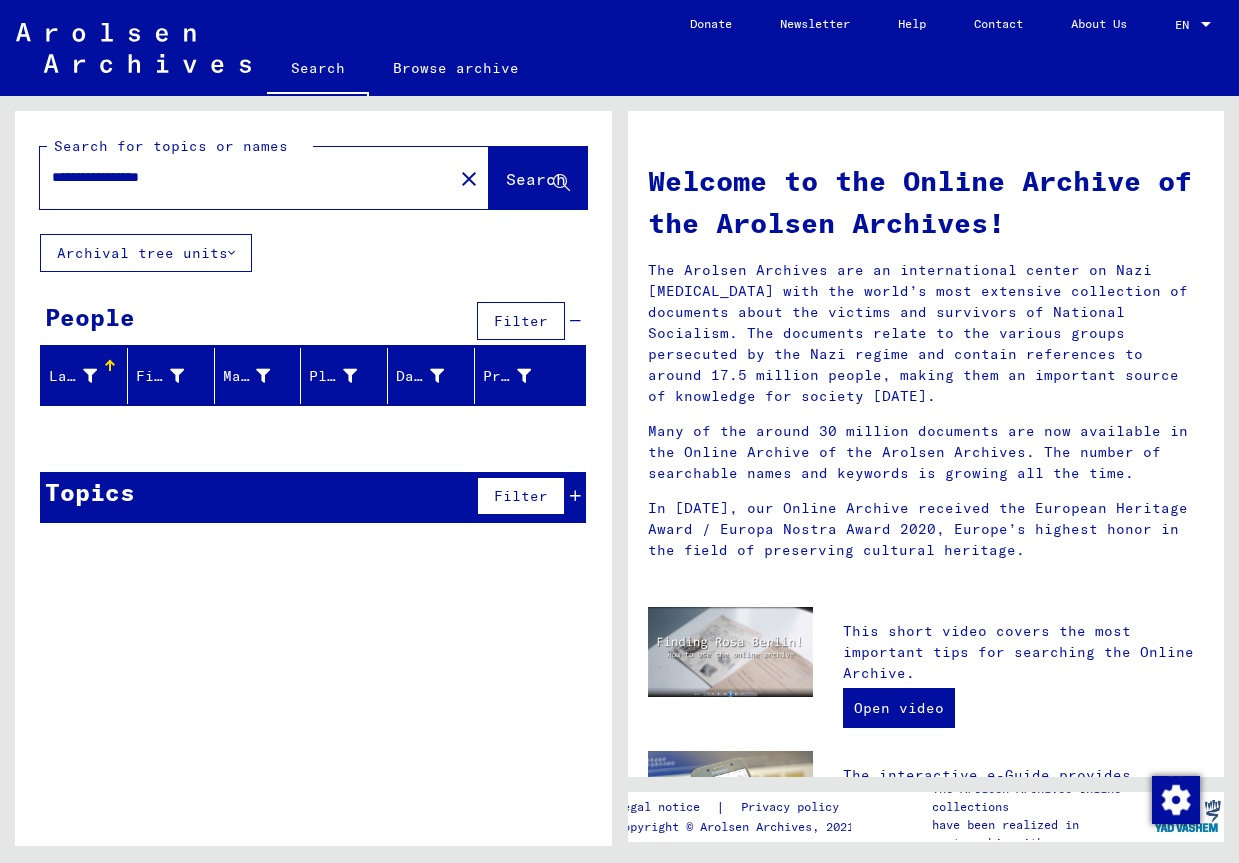drag, startPoint x: 203, startPoint y: 175, endPoint x: 146, endPoint y: 175, distance: 57 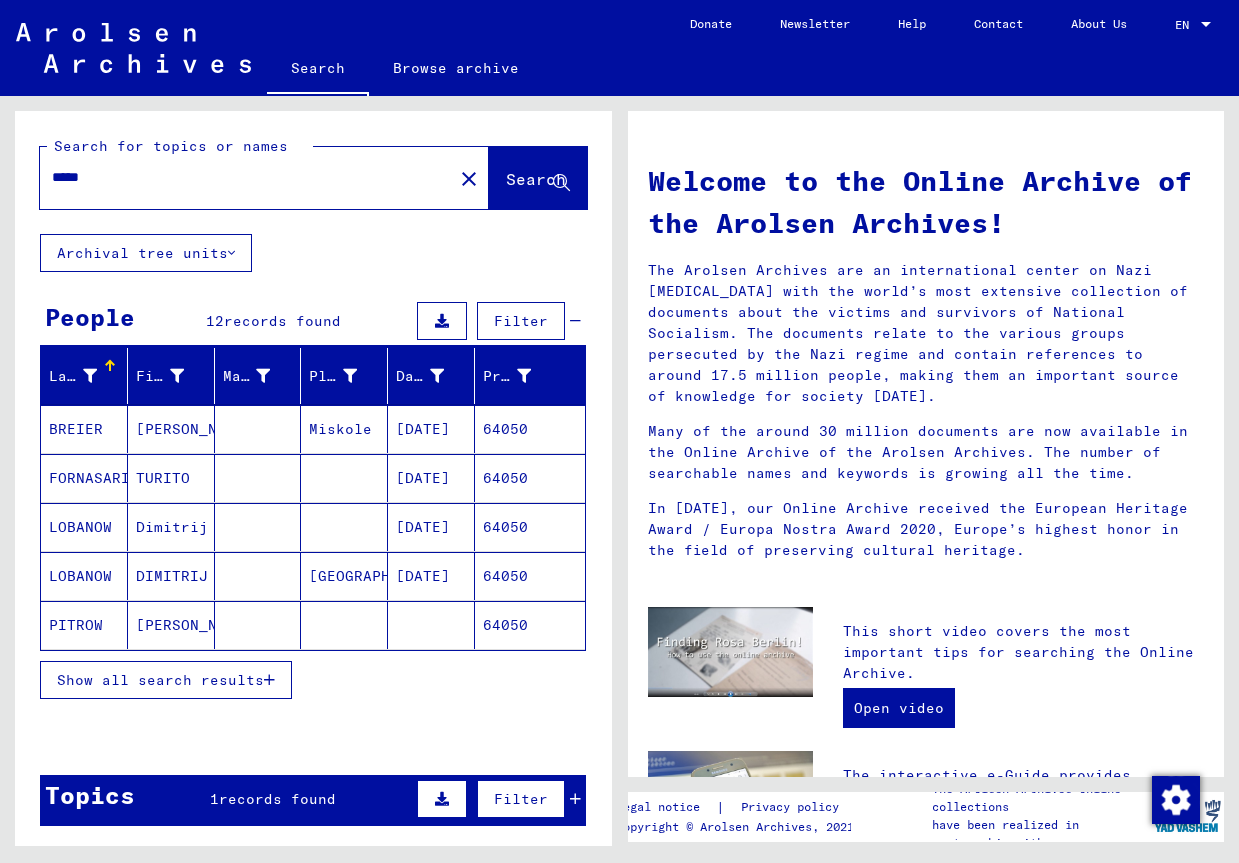 click on "TURITO" at bounding box center [171, 527] 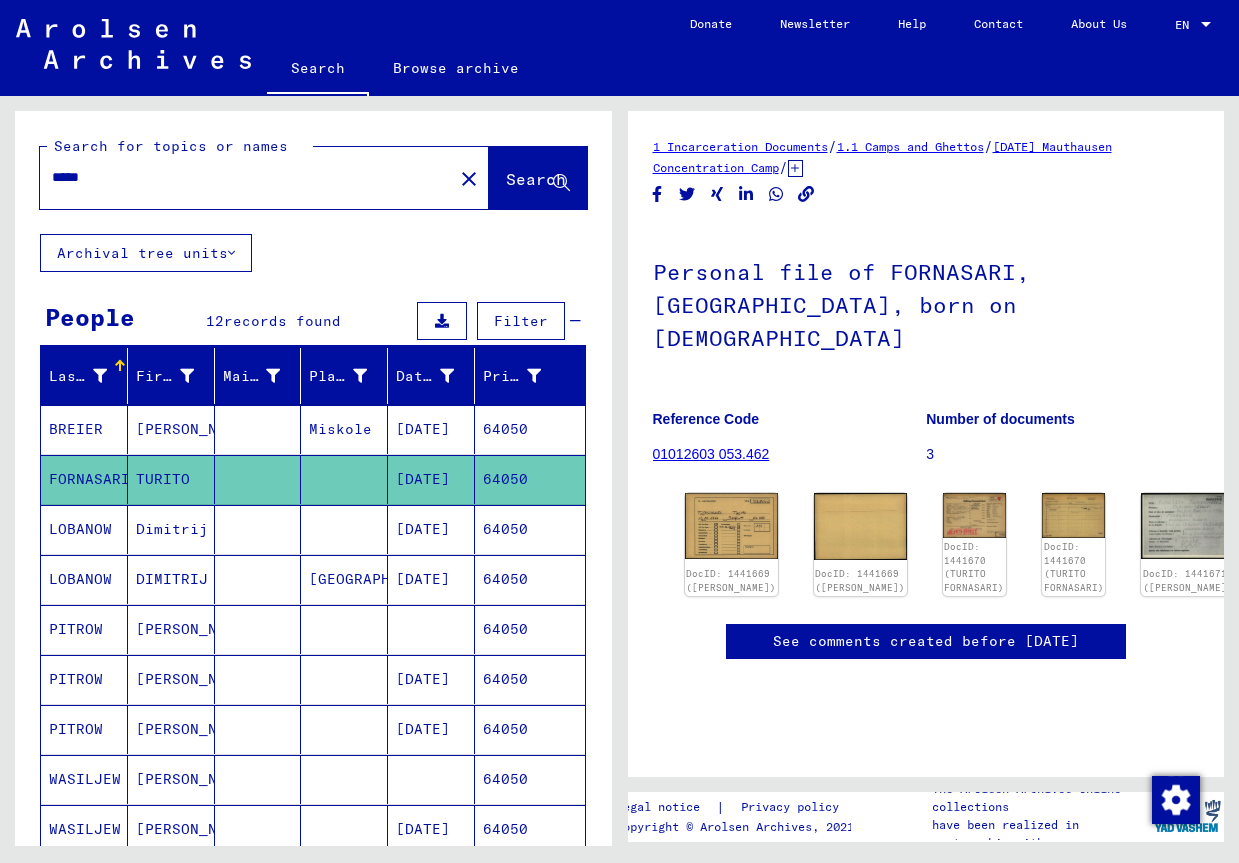 scroll, scrollTop: 0, scrollLeft: 0, axis: both 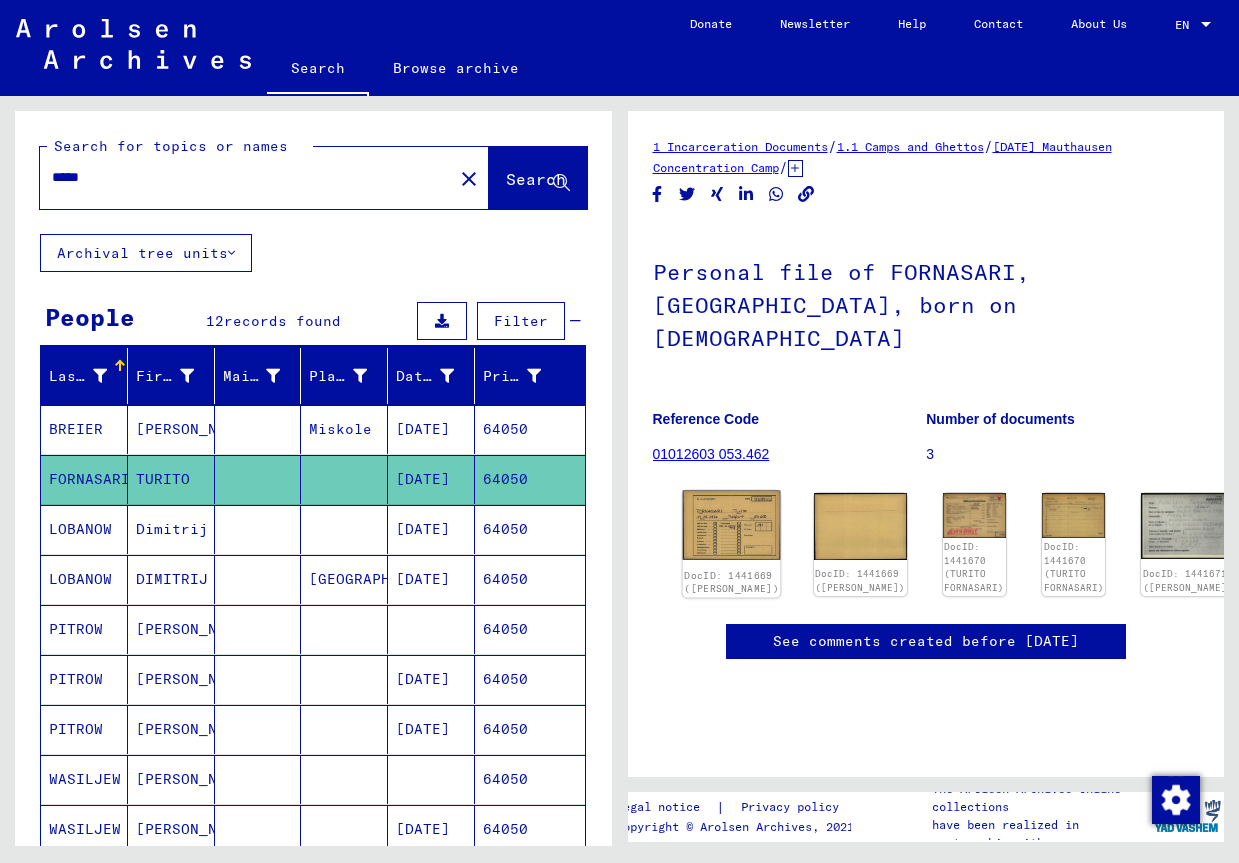 click 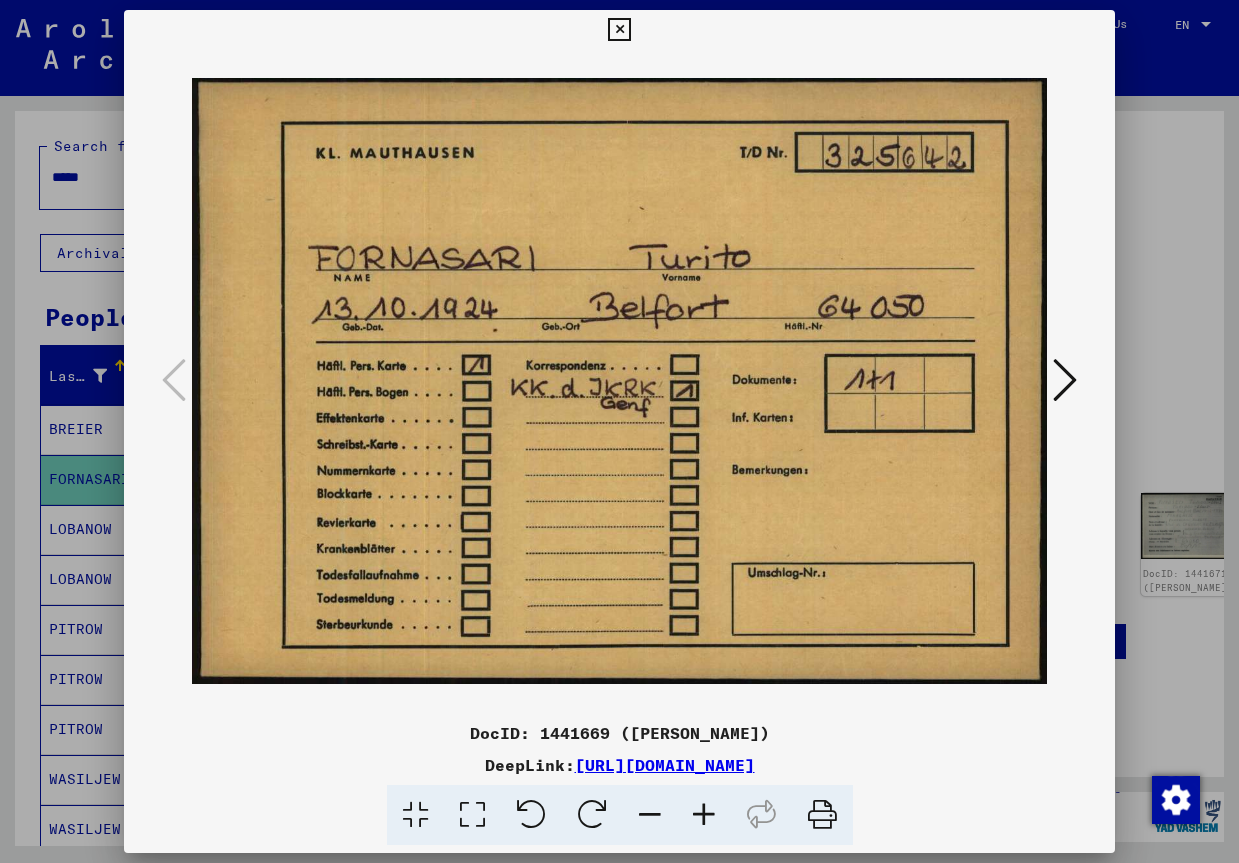 click at bounding box center (1065, 380) 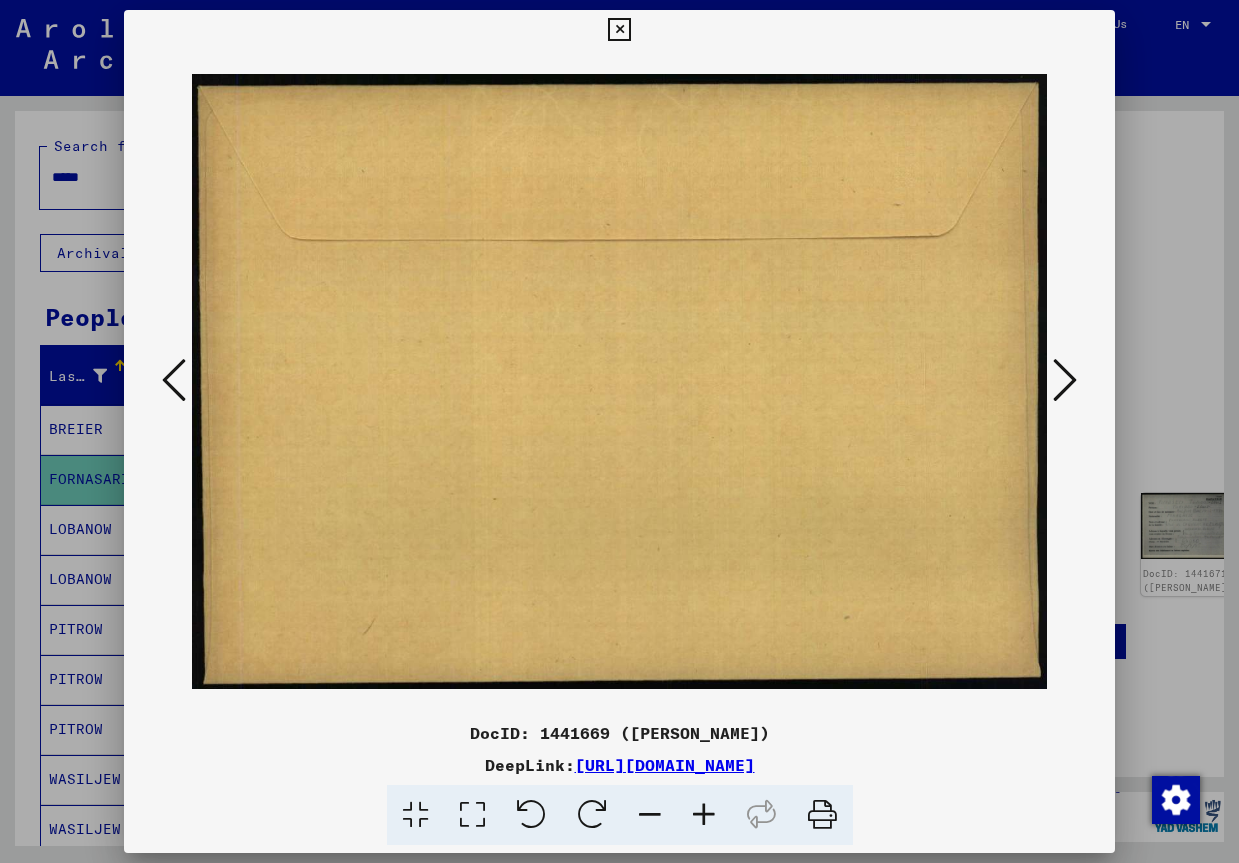 click at bounding box center [1065, 380] 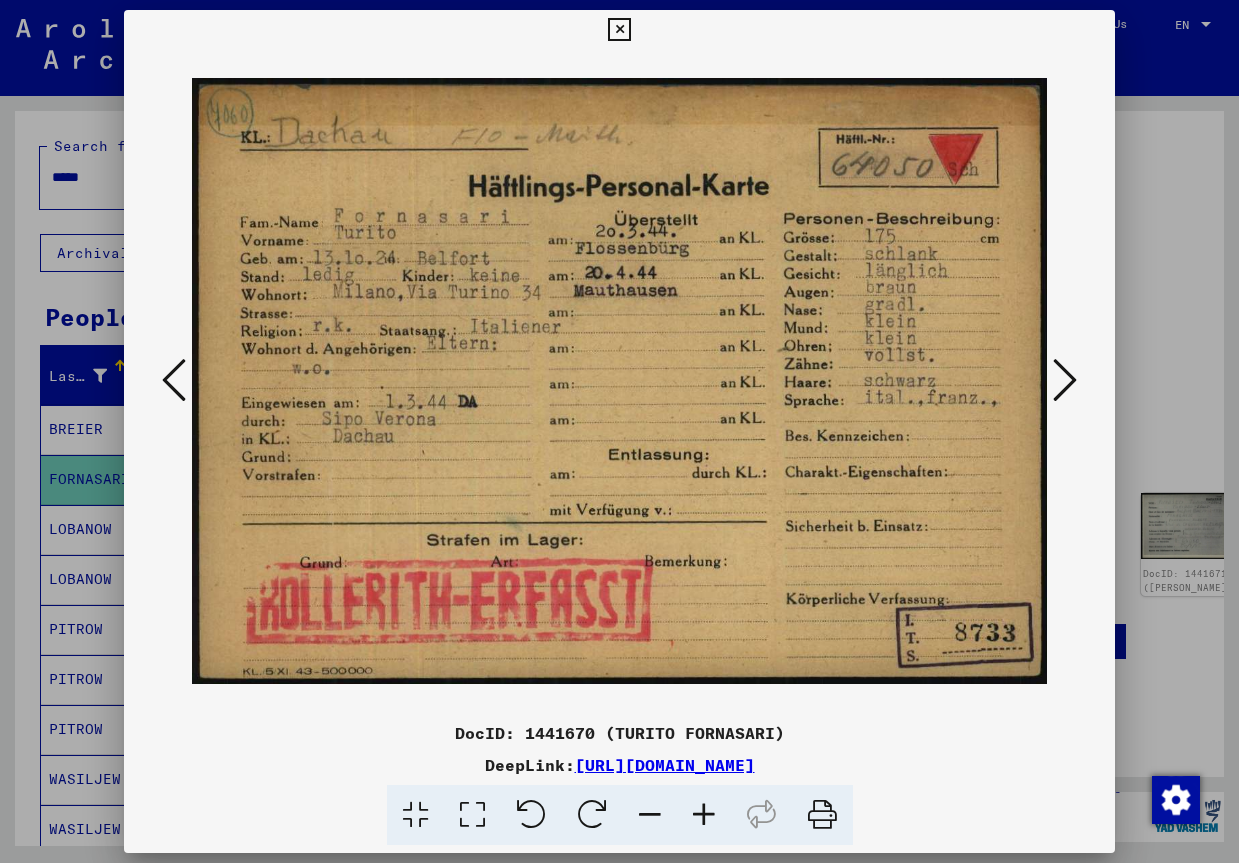 click at bounding box center (619, 30) 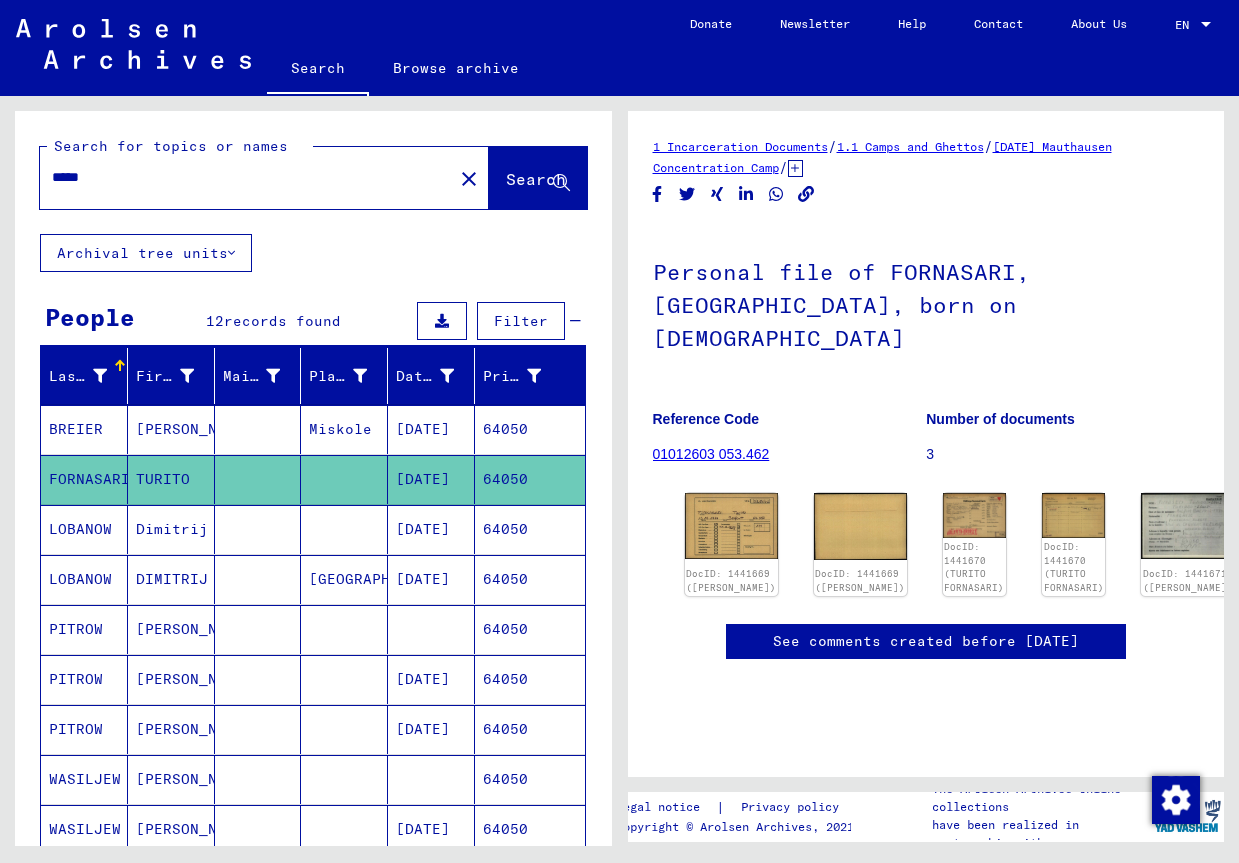 drag, startPoint x: 120, startPoint y: 179, endPoint x: -9, endPoint y: 176, distance: 129.03488 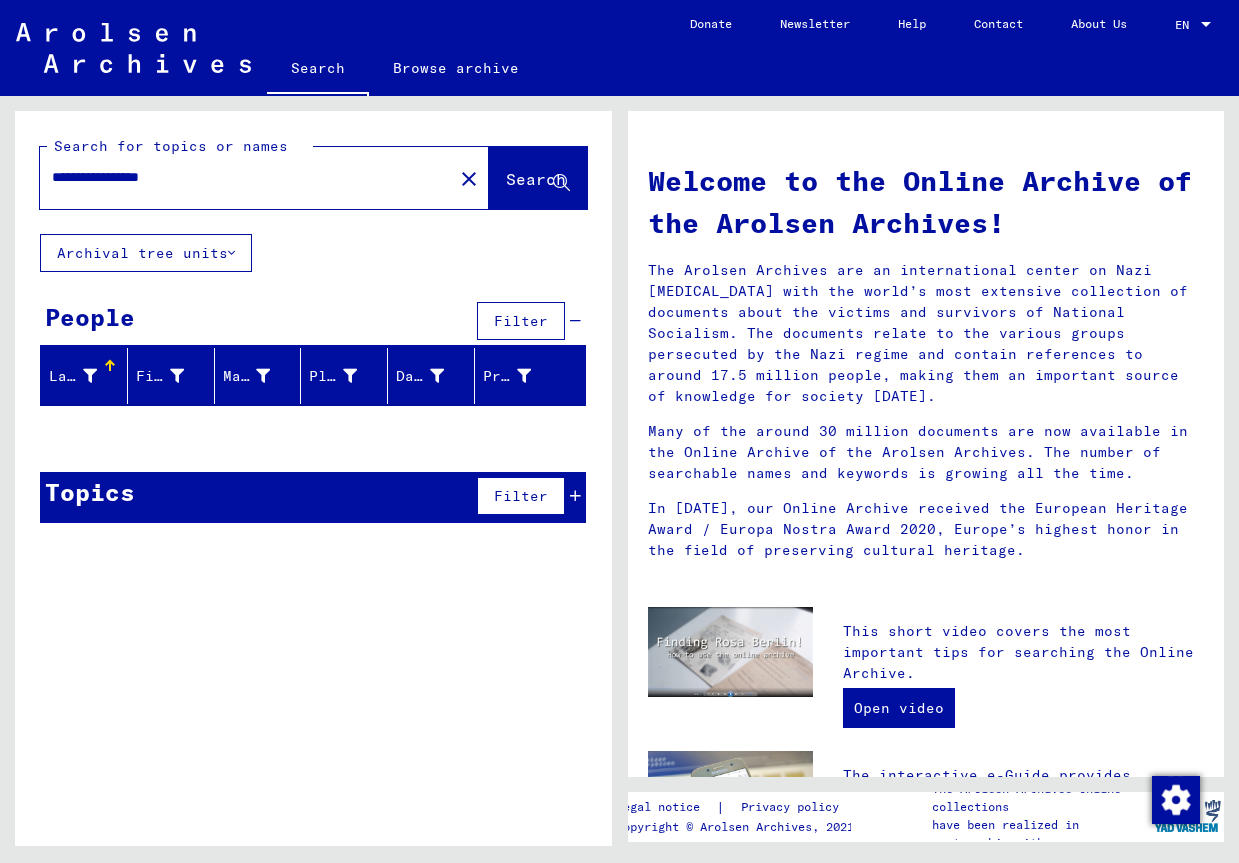 drag, startPoint x: 208, startPoint y: 167, endPoint x: -9, endPoint y: 172, distance: 217.0576 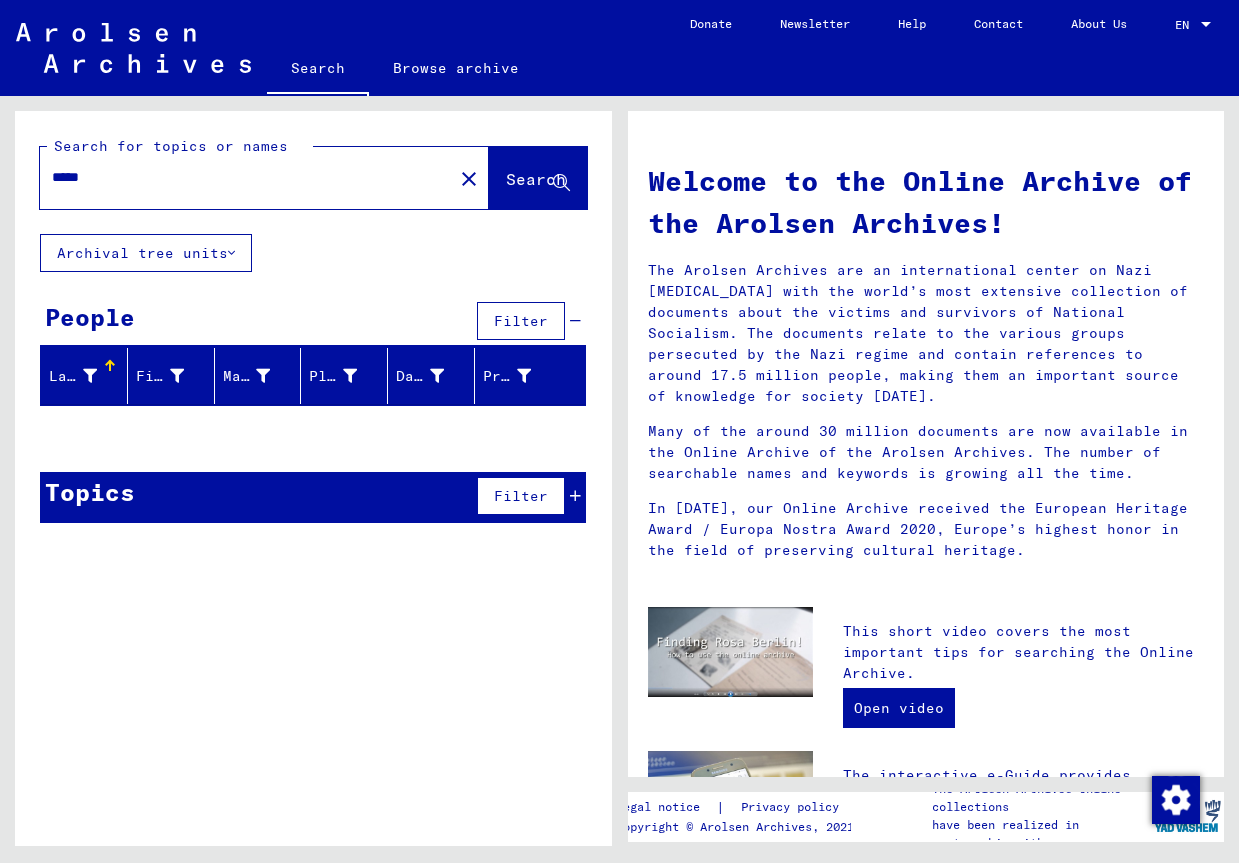 type on "*****" 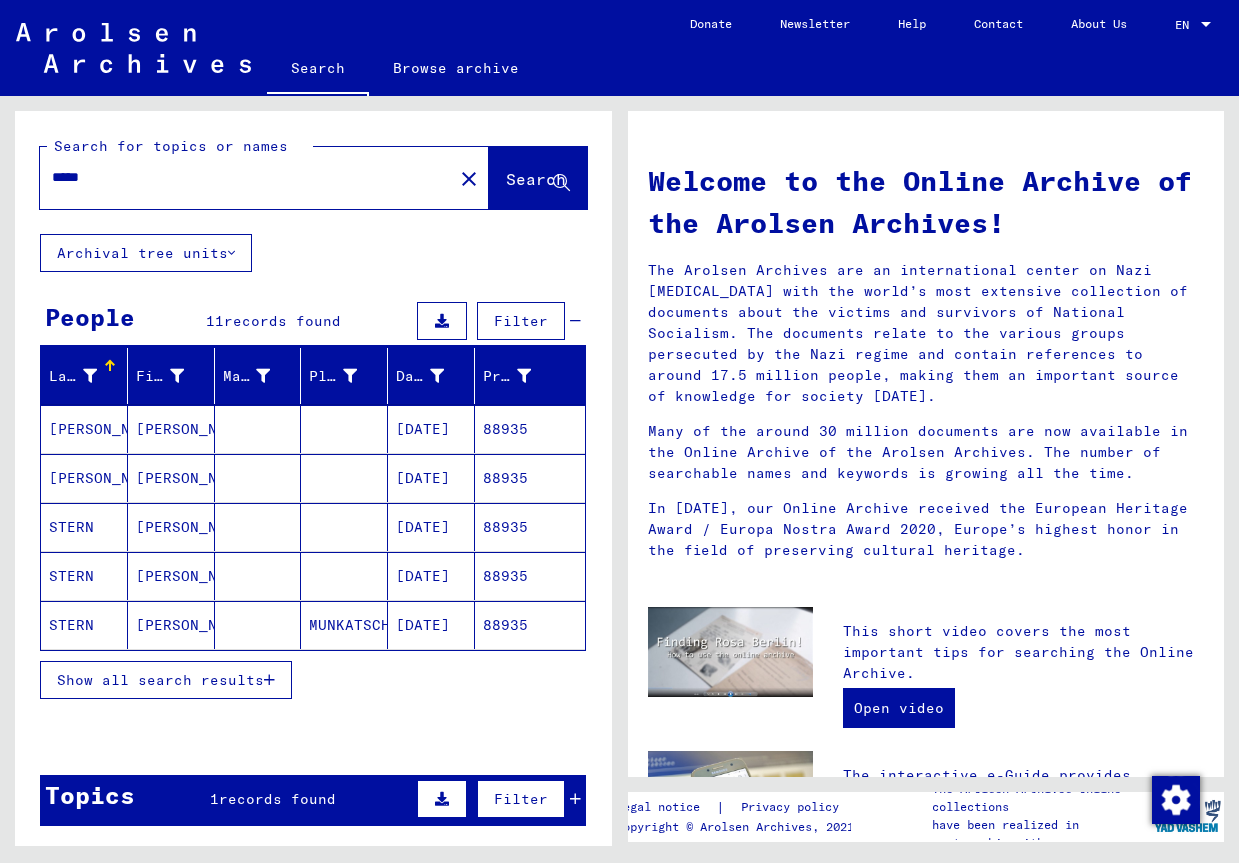 click on "Show all search results" at bounding box center (160, 680) 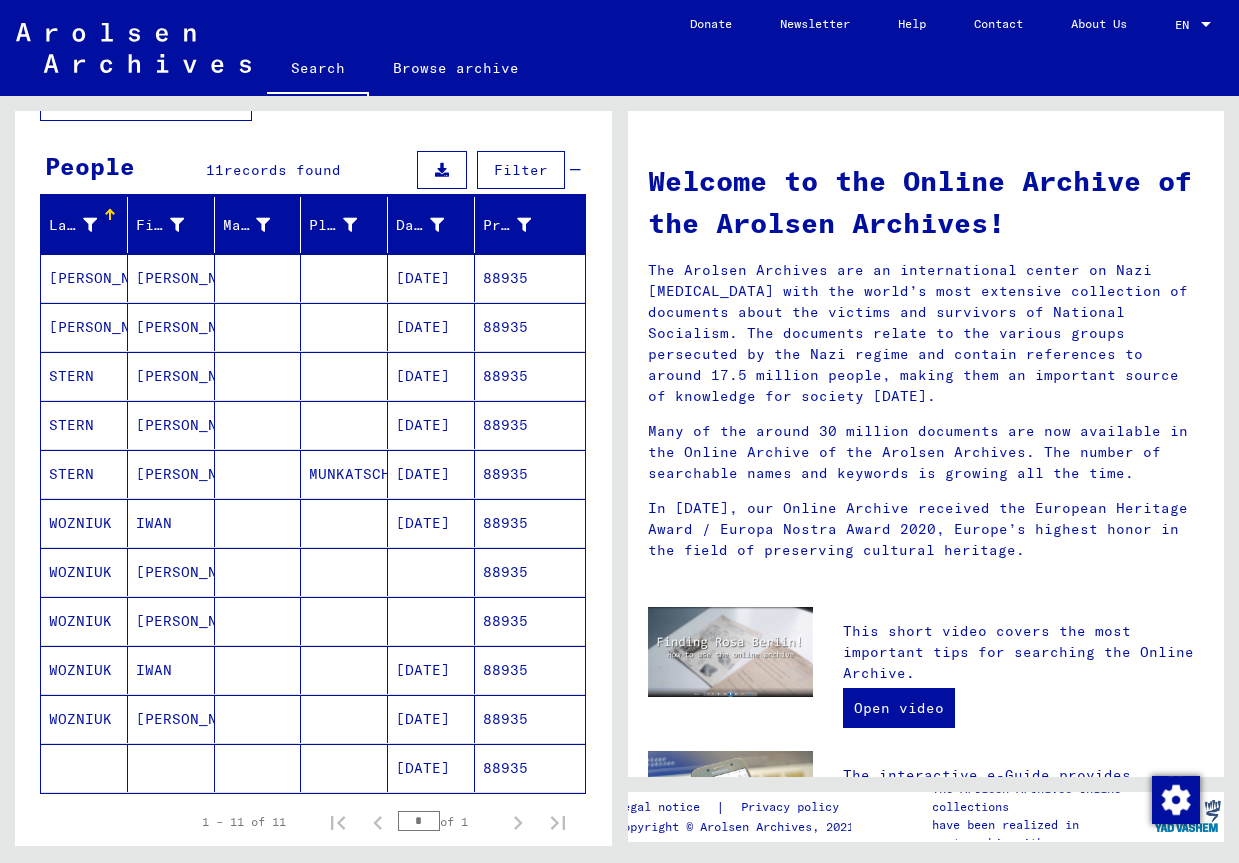 scroll, scrollTop: 0, scrollLeft: 0, axis: both 